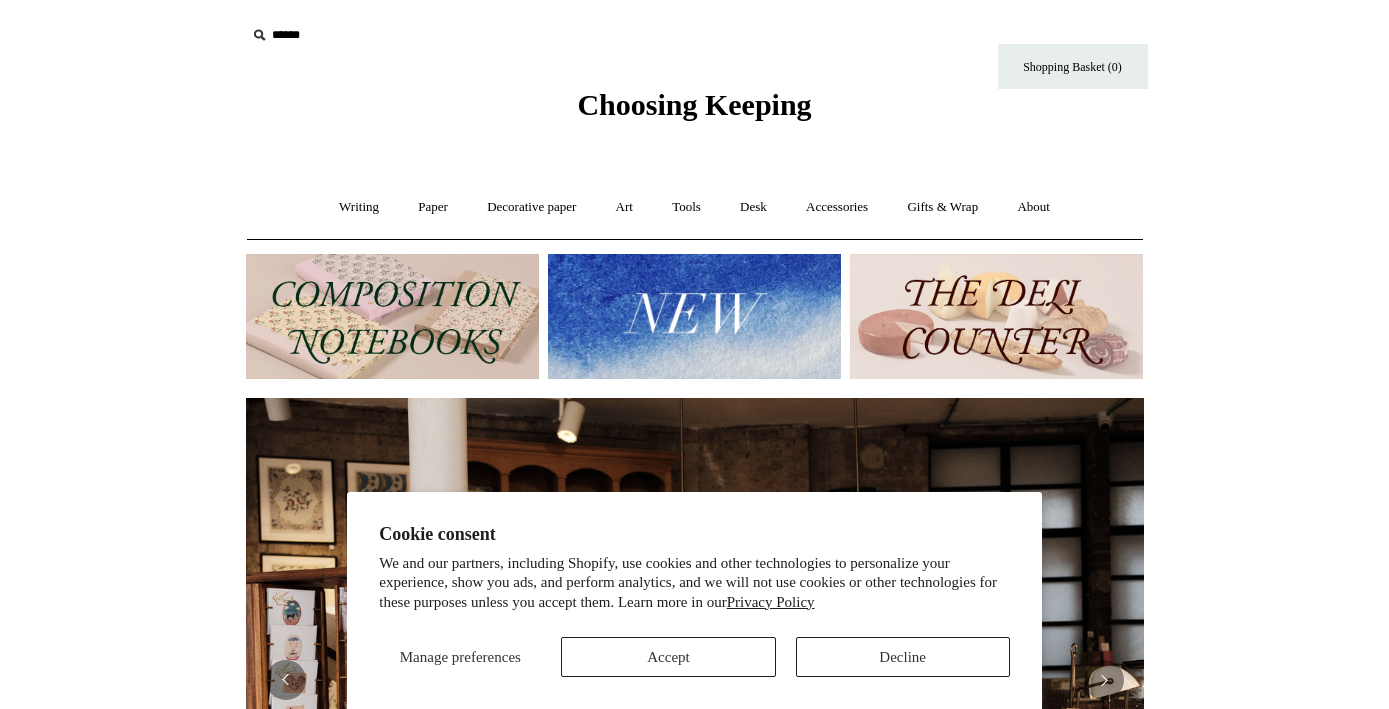 scroll, scrollTop: 0, scrollLeft: 0, axis: both 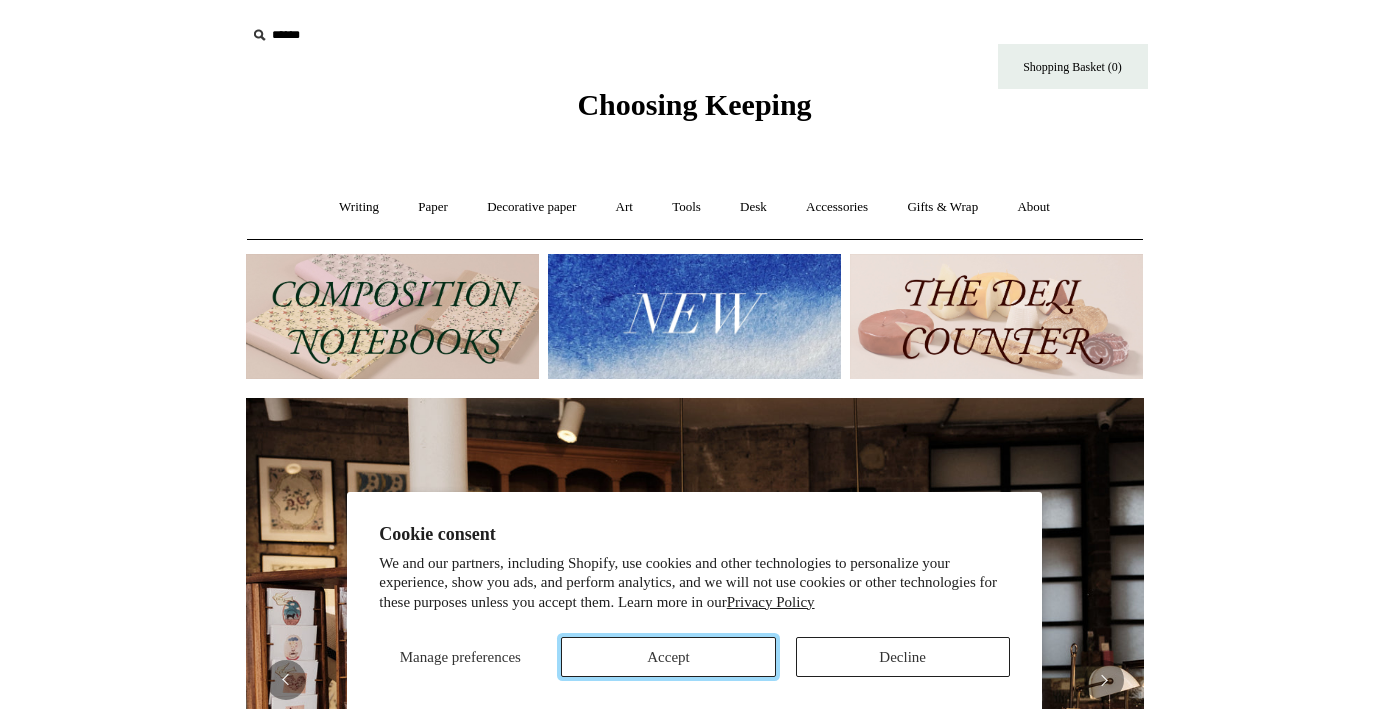 click on "Accept" at bounding box center [668, 657] 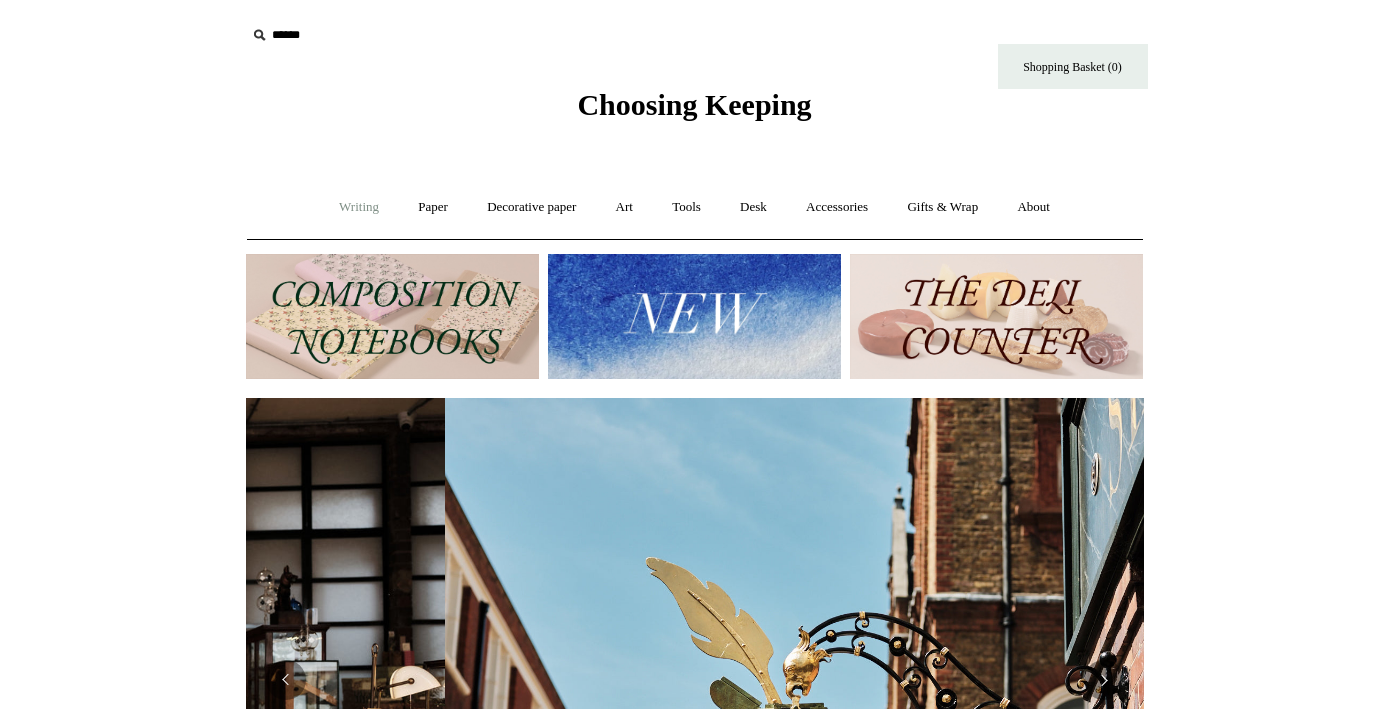 scroll, scrollTop: 0, scrollLeft: 898, axis: horizontal 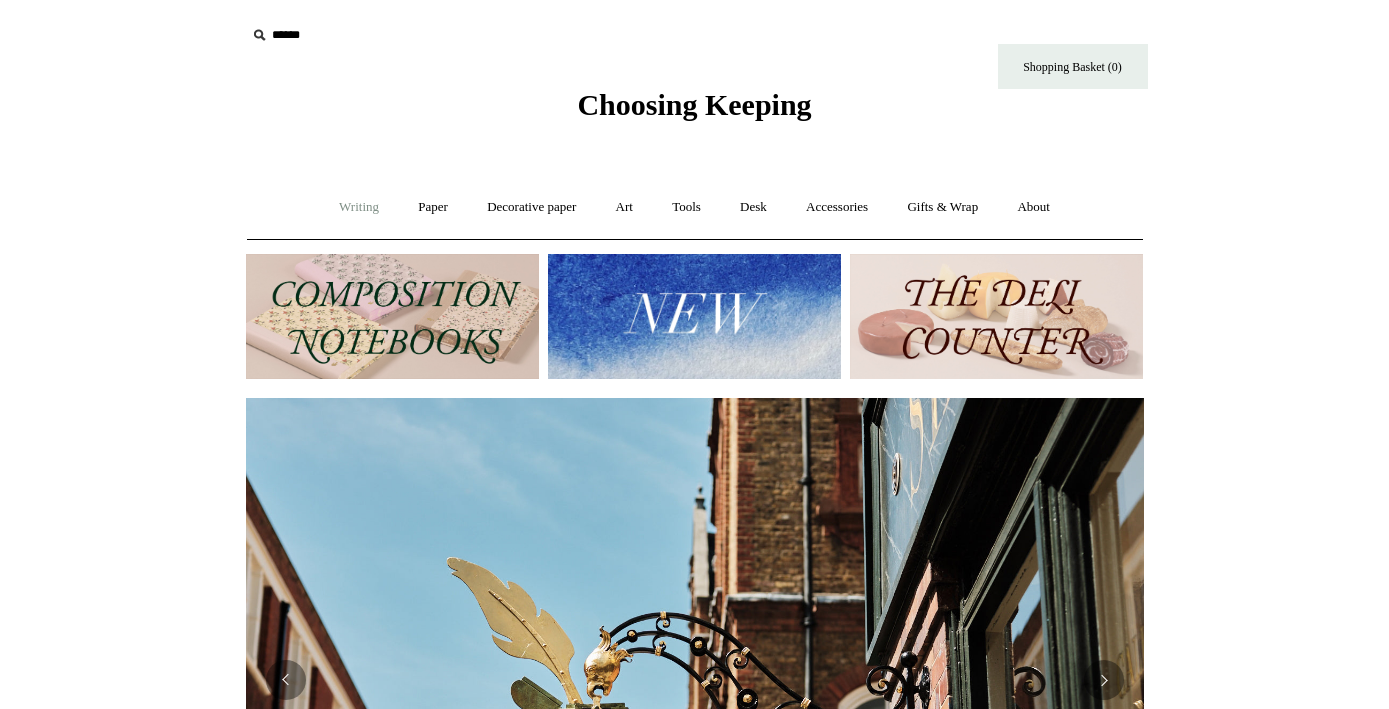 click on "Writing +" at bounding box center (359, 207) 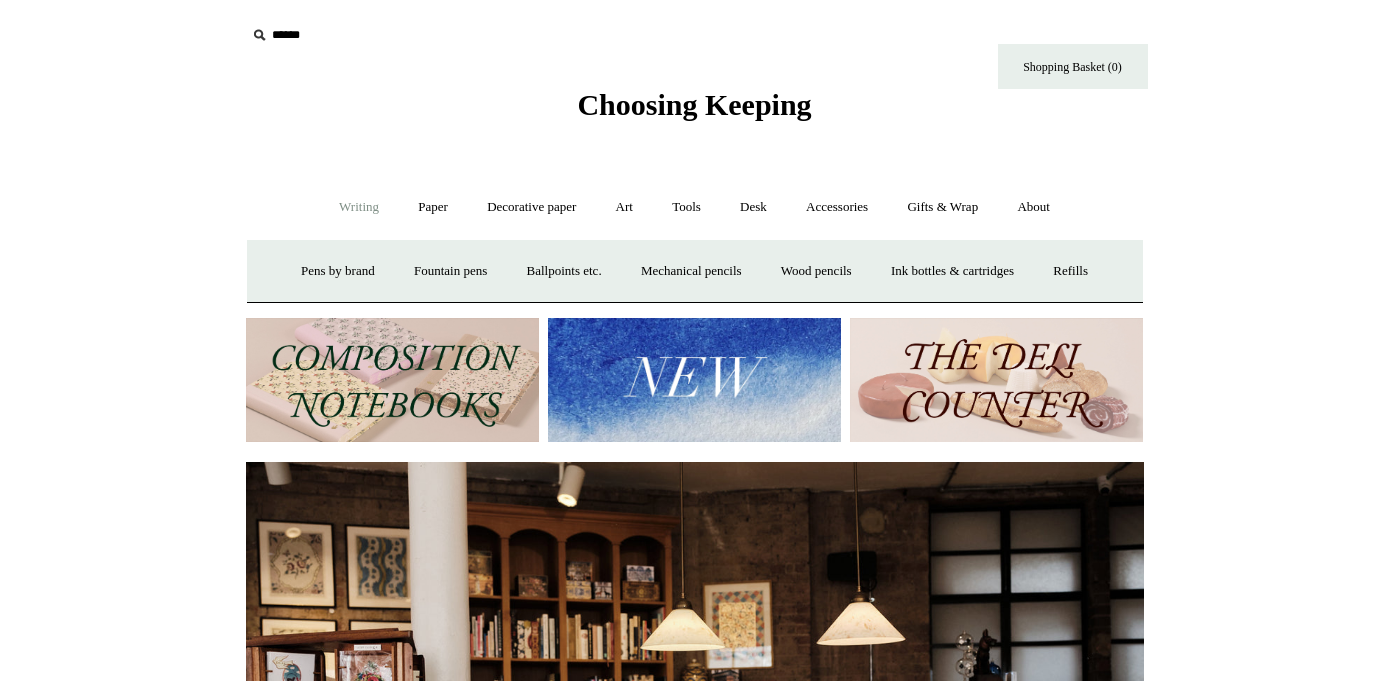 scroll, scrollTop: 0, scrollLeft: 0, axis: both 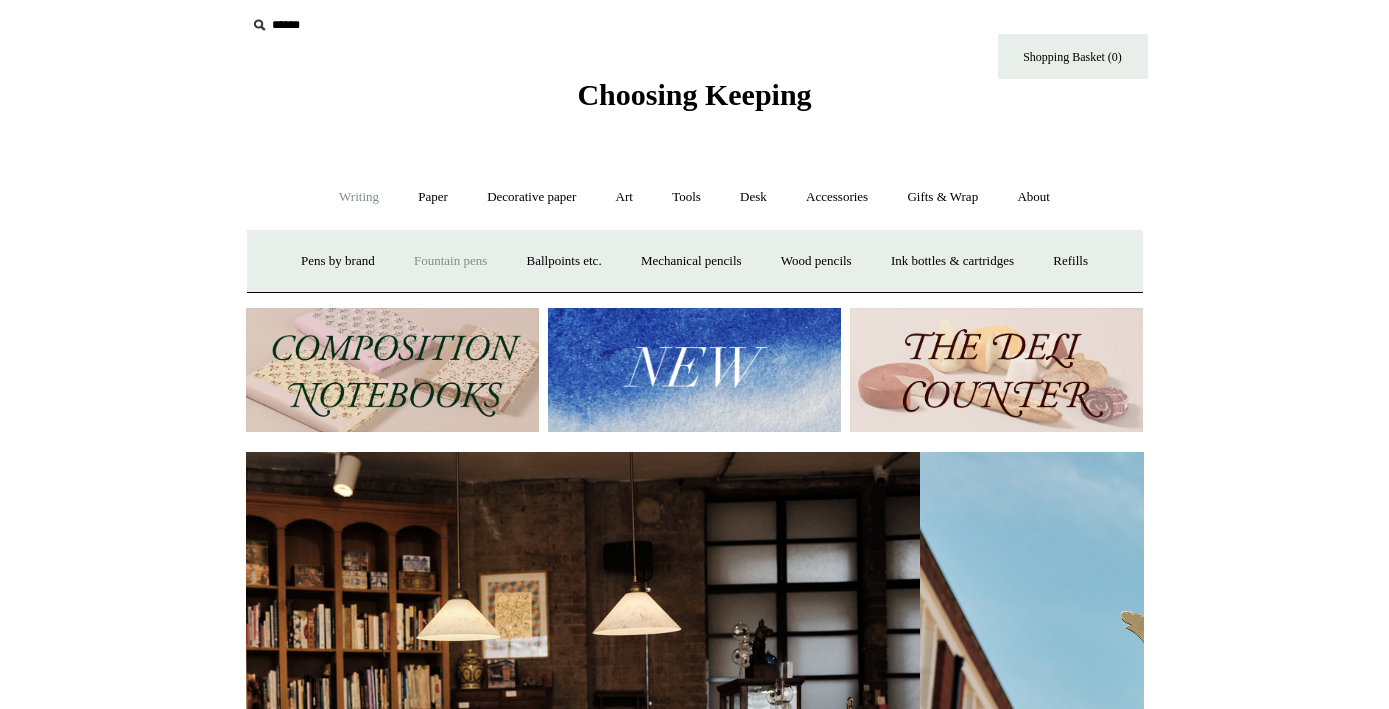 click on "Fountain pens +" at bounding box center [450, 261] 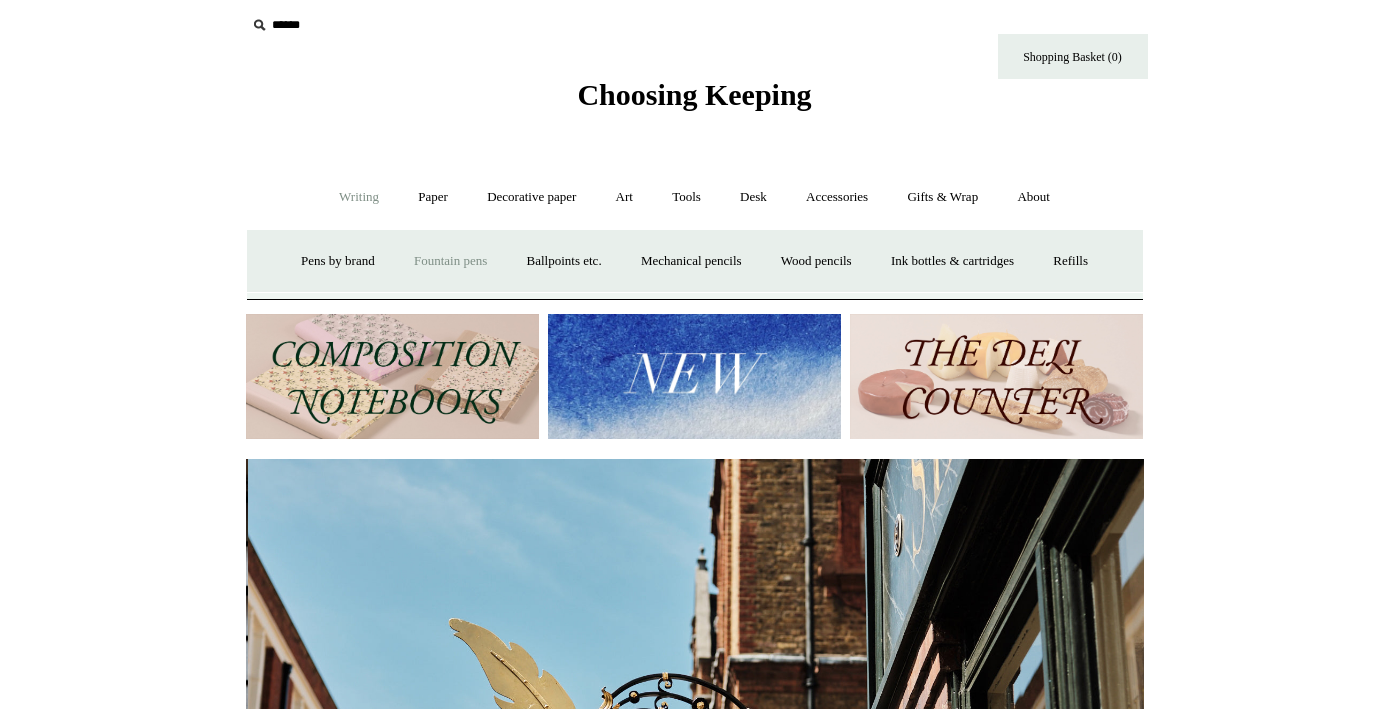 scroll, scrollTop: 0, scrollLeft: 898, axis: horizontal 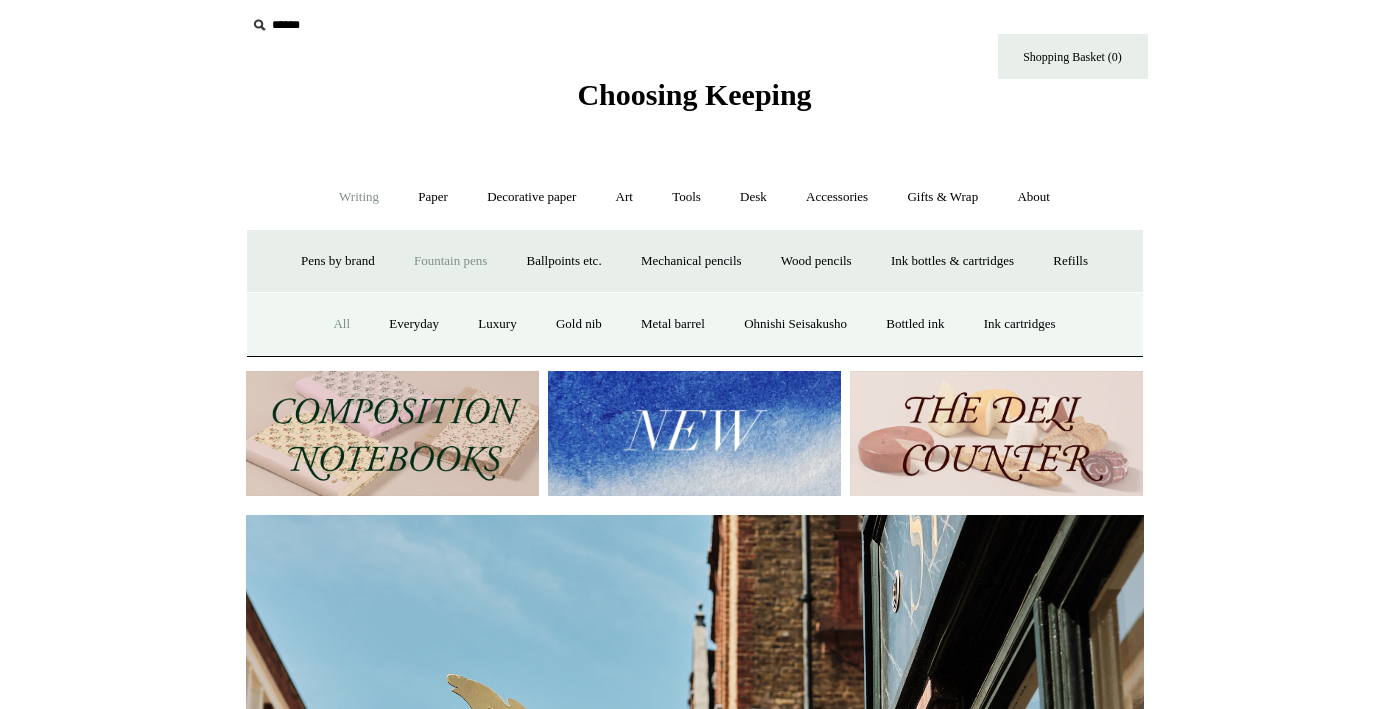 click on "All" at bounding box center (341, 324) 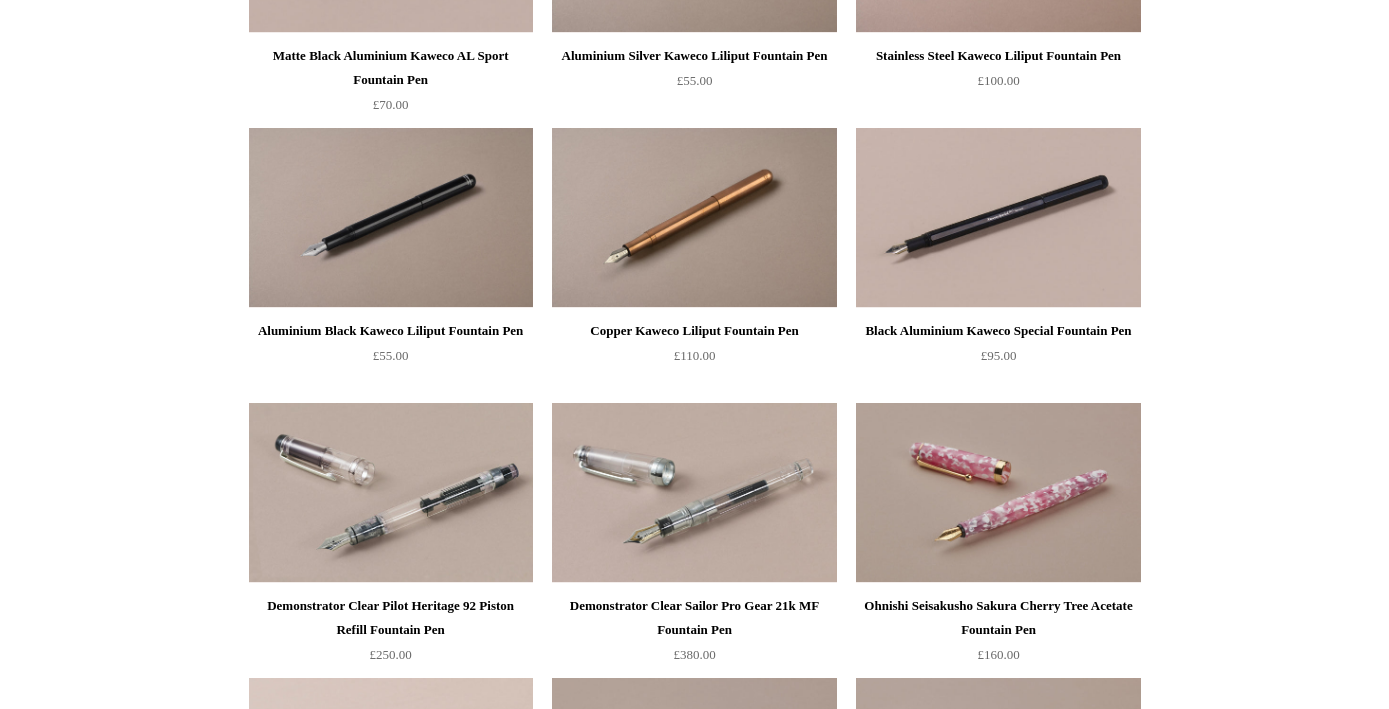 scroll, scrollTop: 3431, scrollLeft: 0, axis: vertical 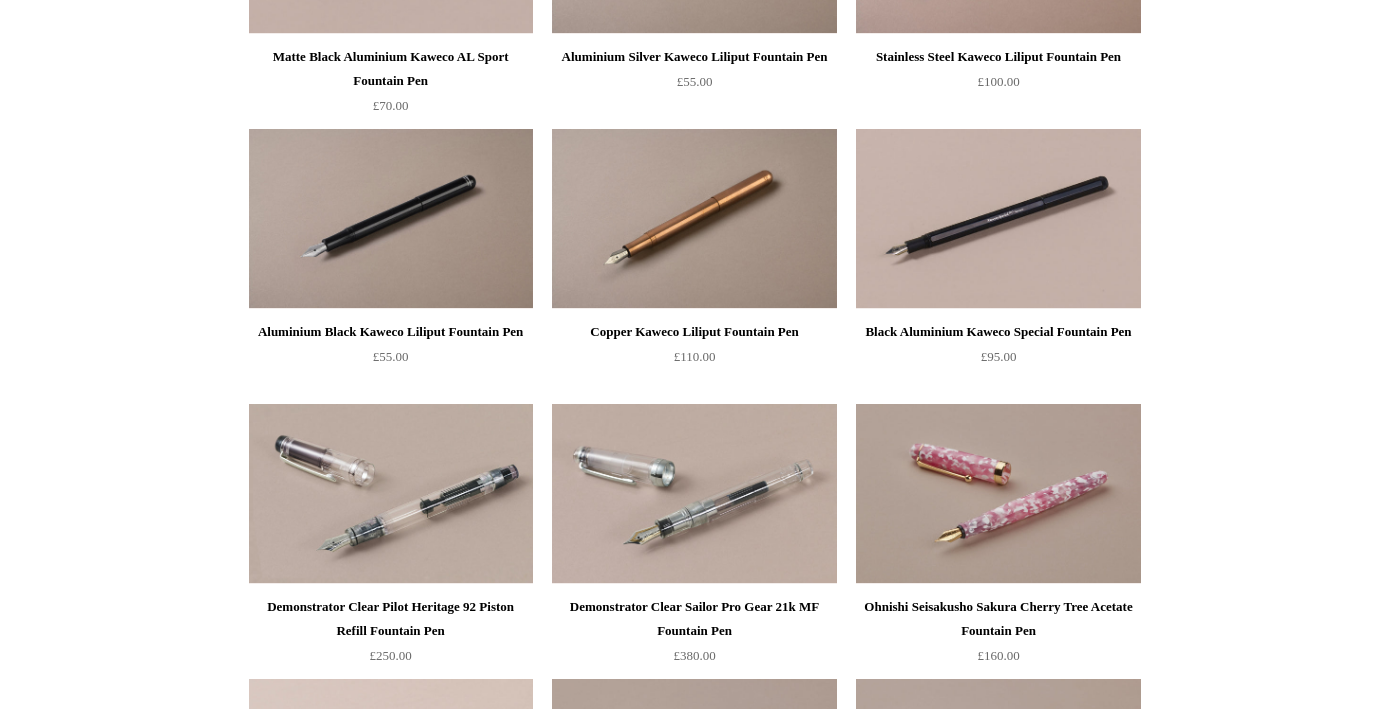 click on "Black Aluminium Kaweco Special Fountain Pen" at bounding box center (998, 332) 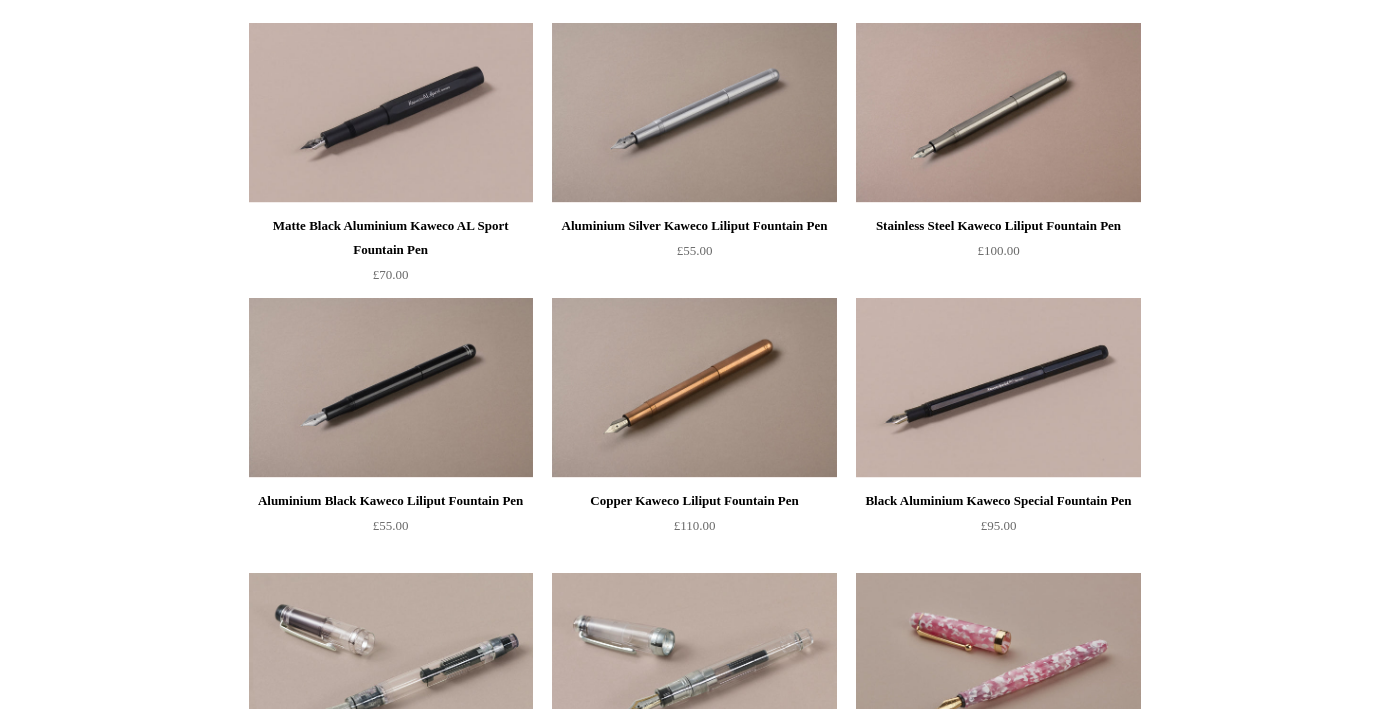 scroll, scrollTop: 3254, scrollLeft: 0, axis: vertical 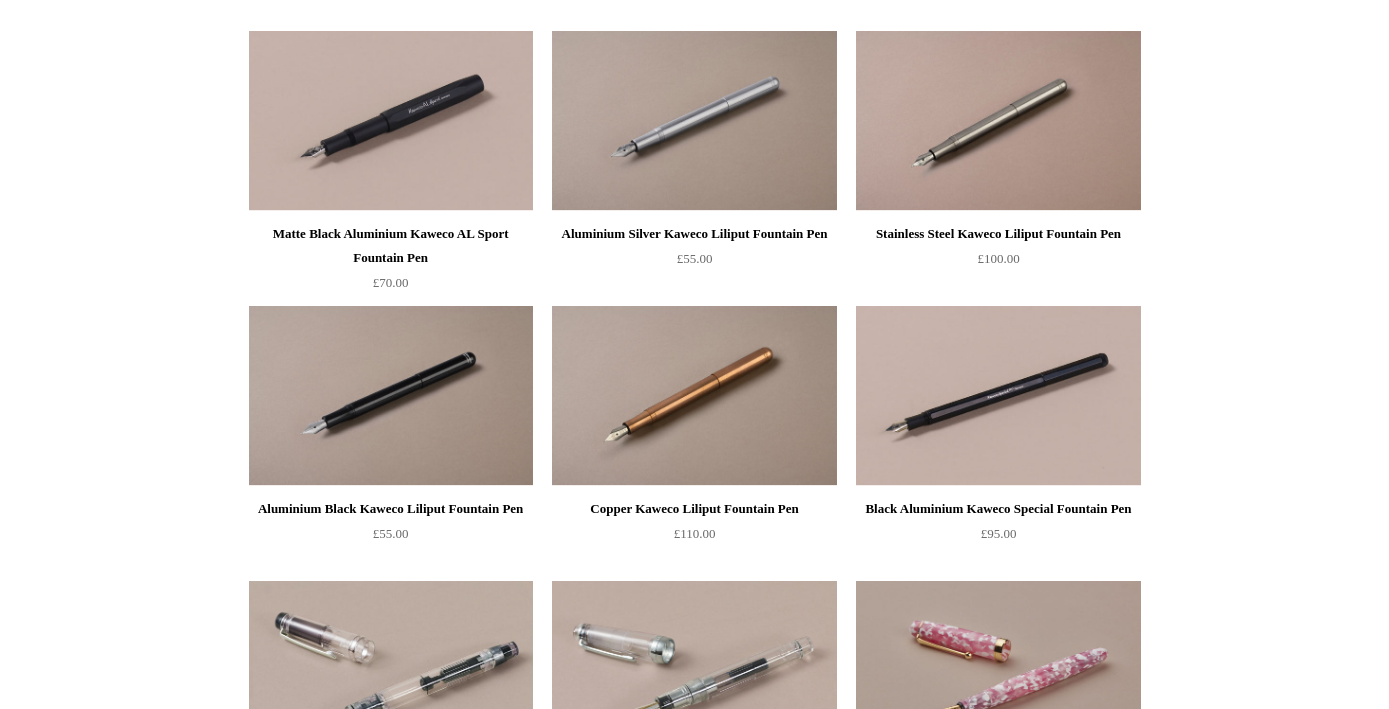 click on "Black Aluminium Kaweco Special Fountain Pen" at bounding box center [998, 509] 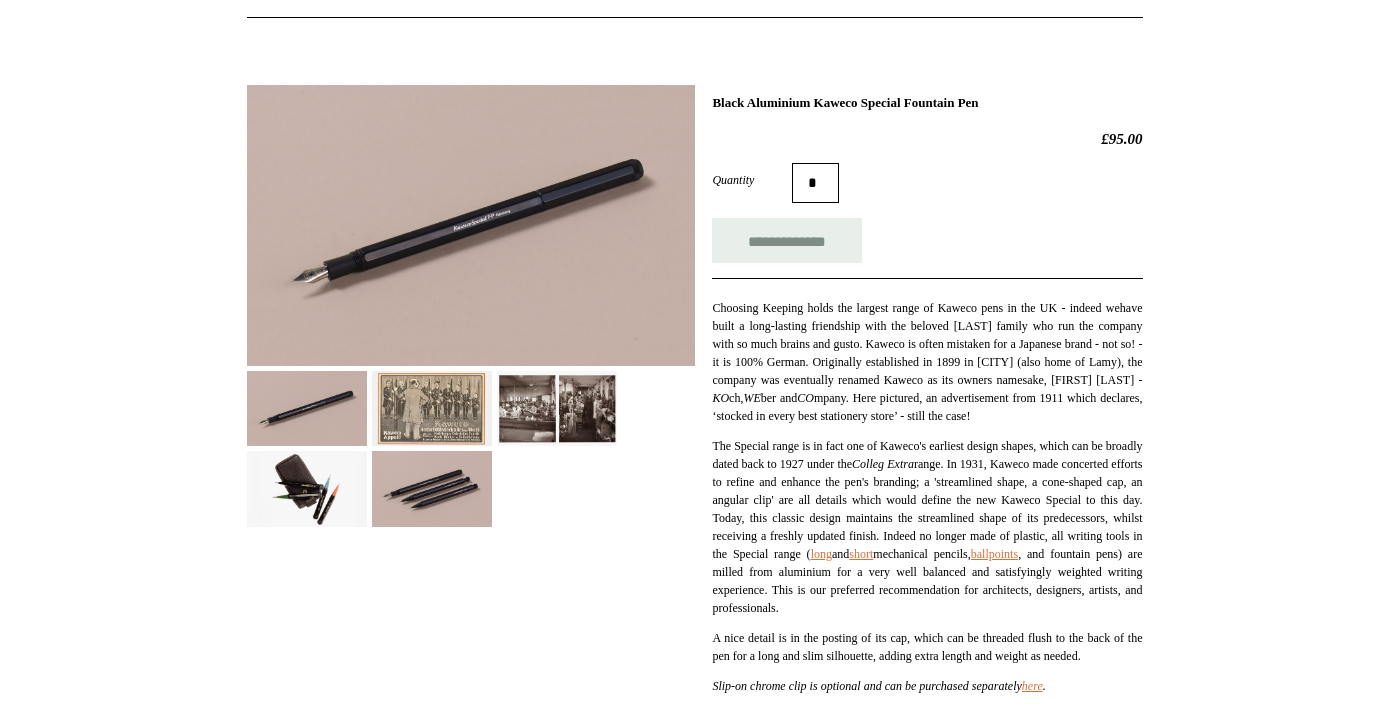 scroll, scrollTop: 217, scrollLeft: 0, axis: vertical 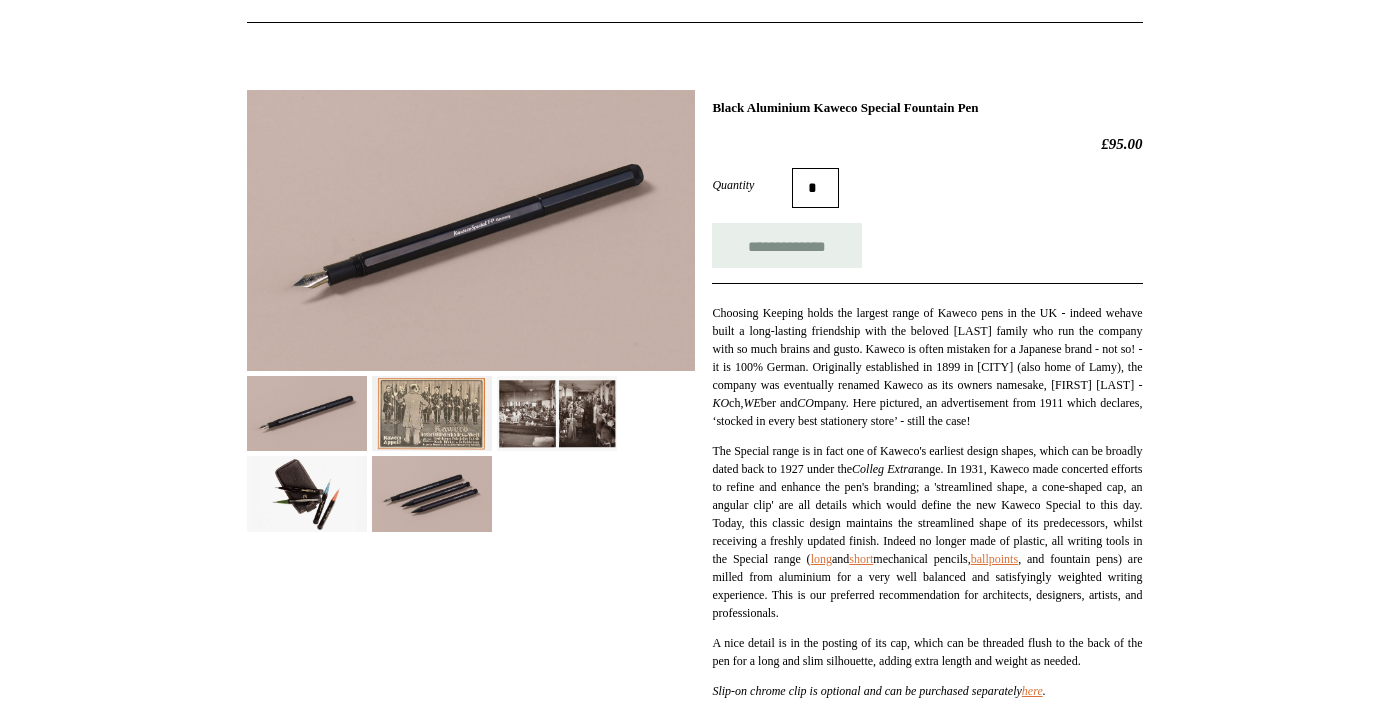 click at bounding box center (557, 413) 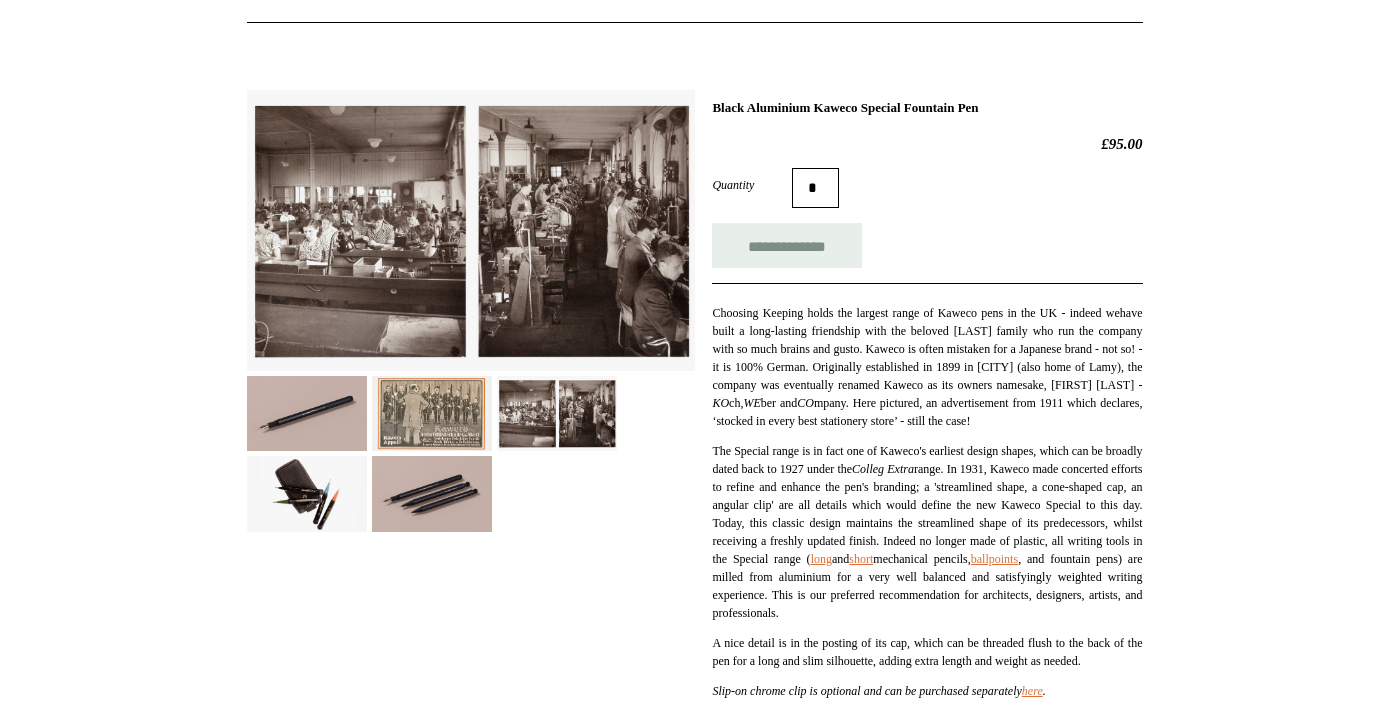 click at bounding box center (307, 413) 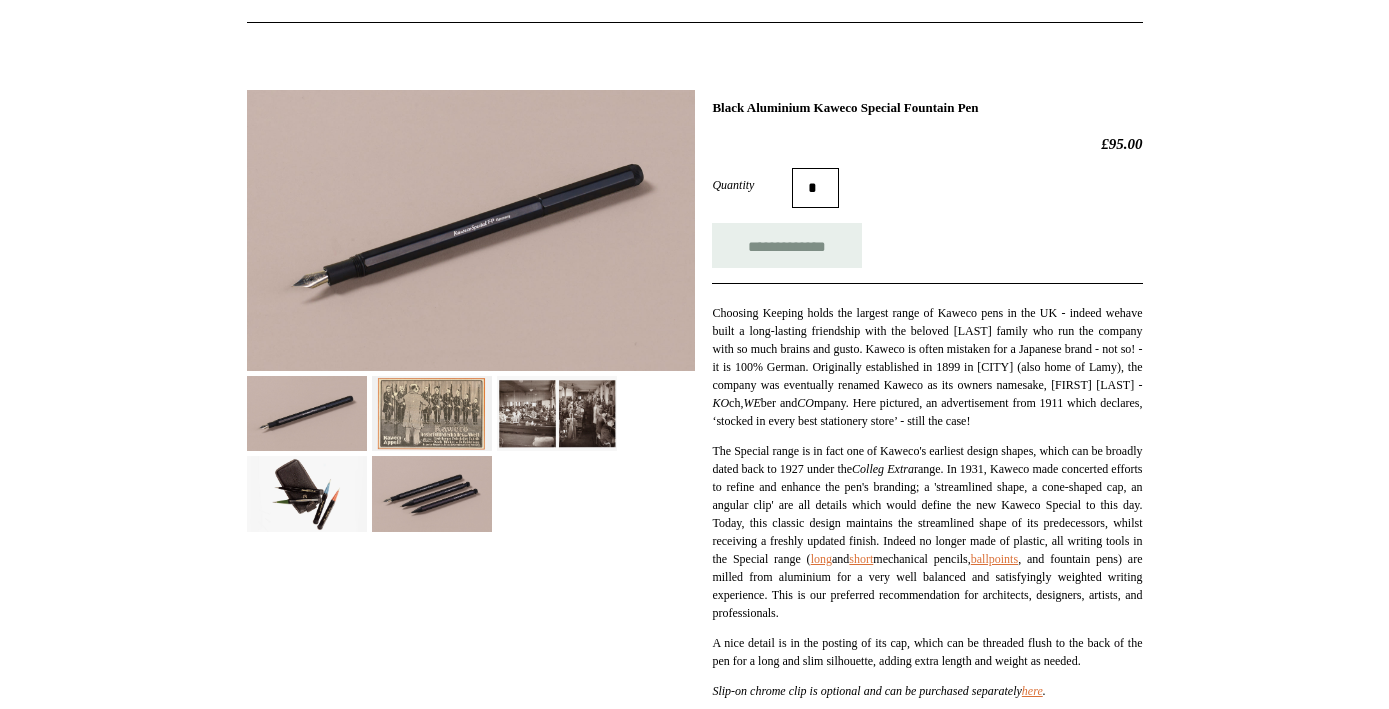 click at bounding box center [432, 493] 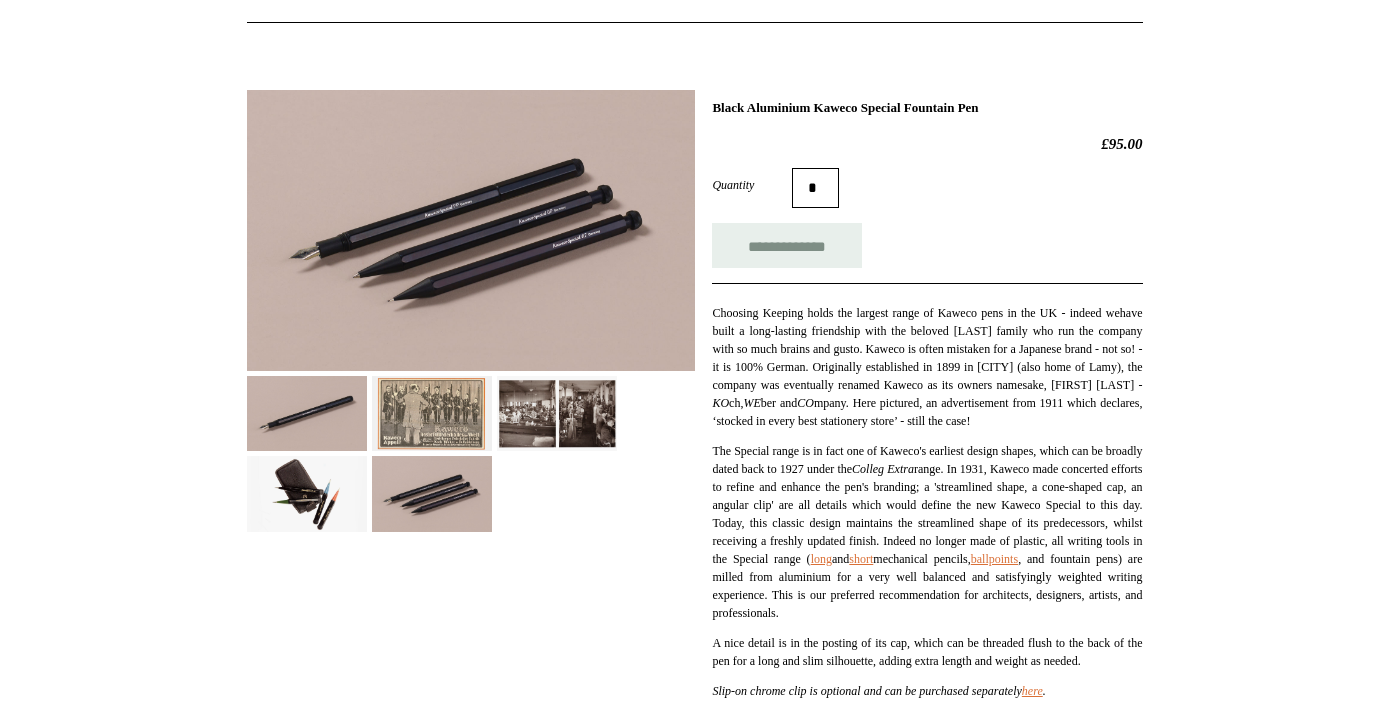 click at bounding box center (307, 413) 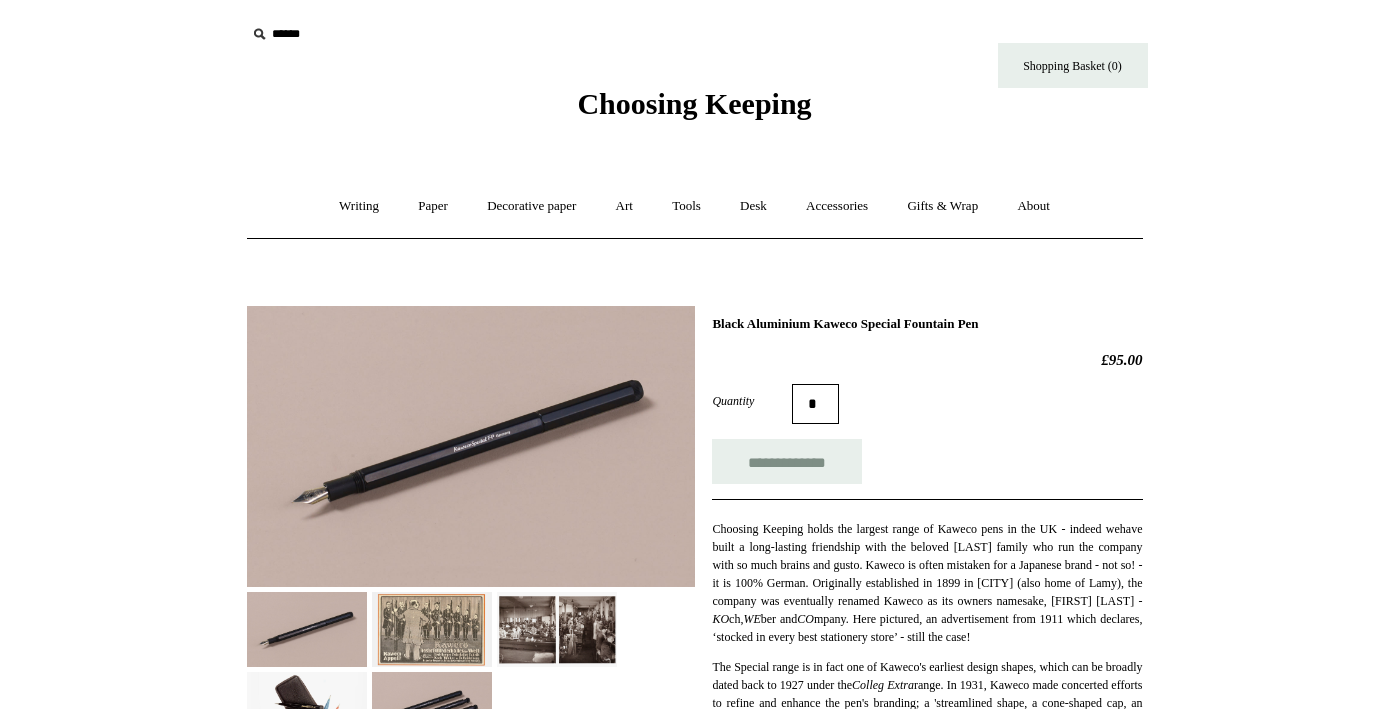 scroll, scrollTop: 0, scrollLeft: 0, axis: both 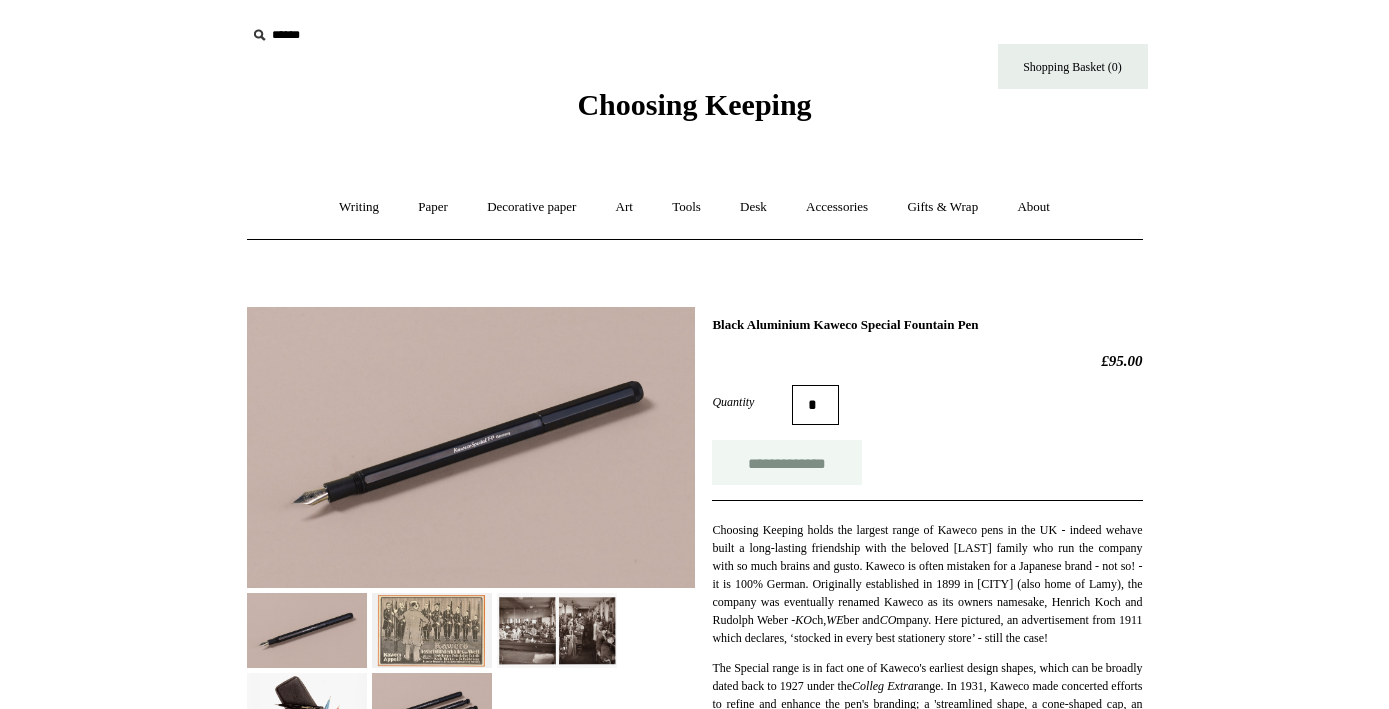 click on "**********" at bounding box center (787, 462) 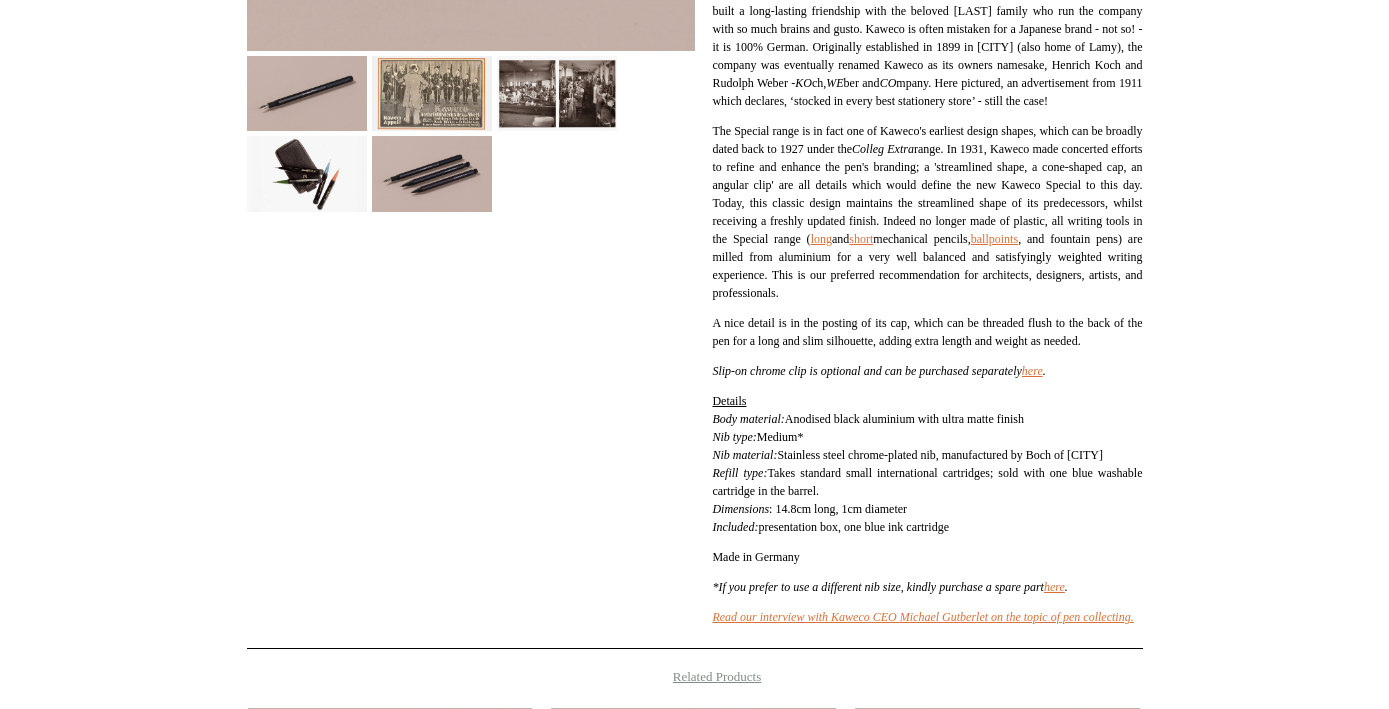 type on "**********" 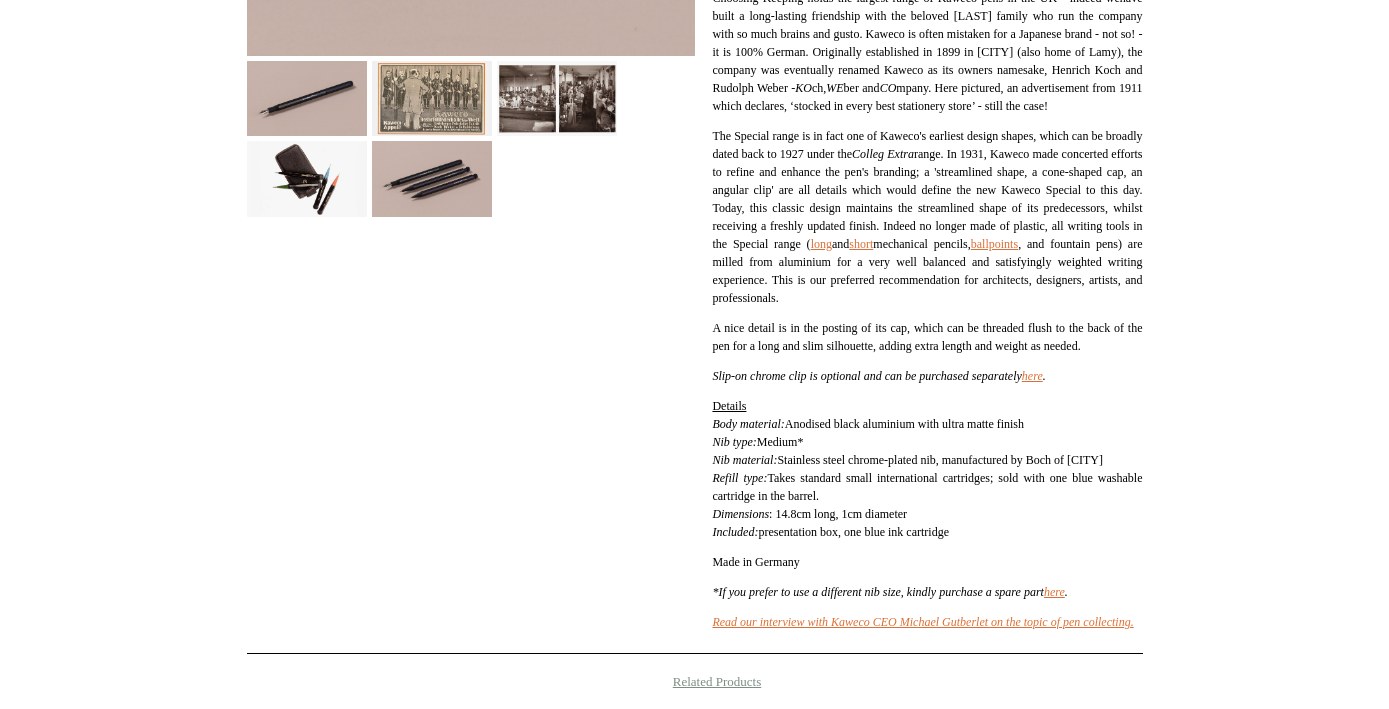 scroll, scrollTop: 533, scrollLeft: 0, axis: vertical 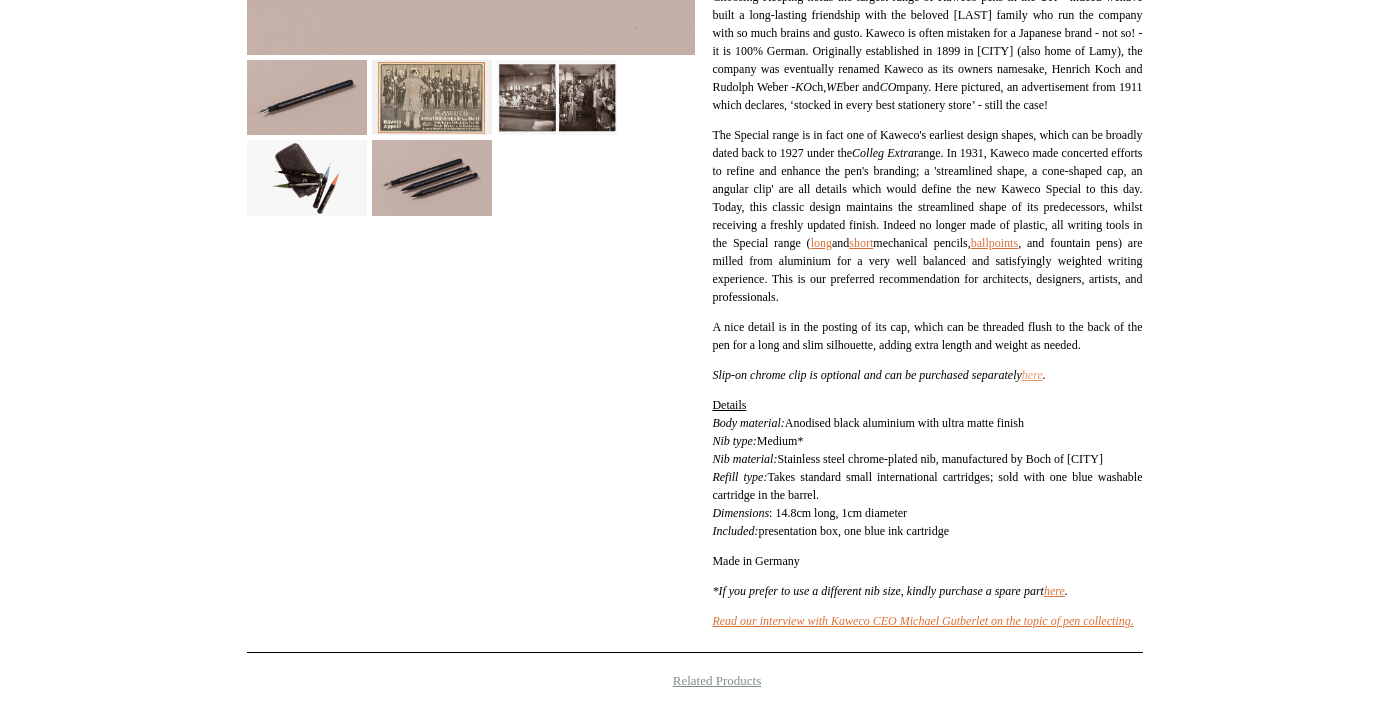 click on "here" at bounding box center (1032, 375) 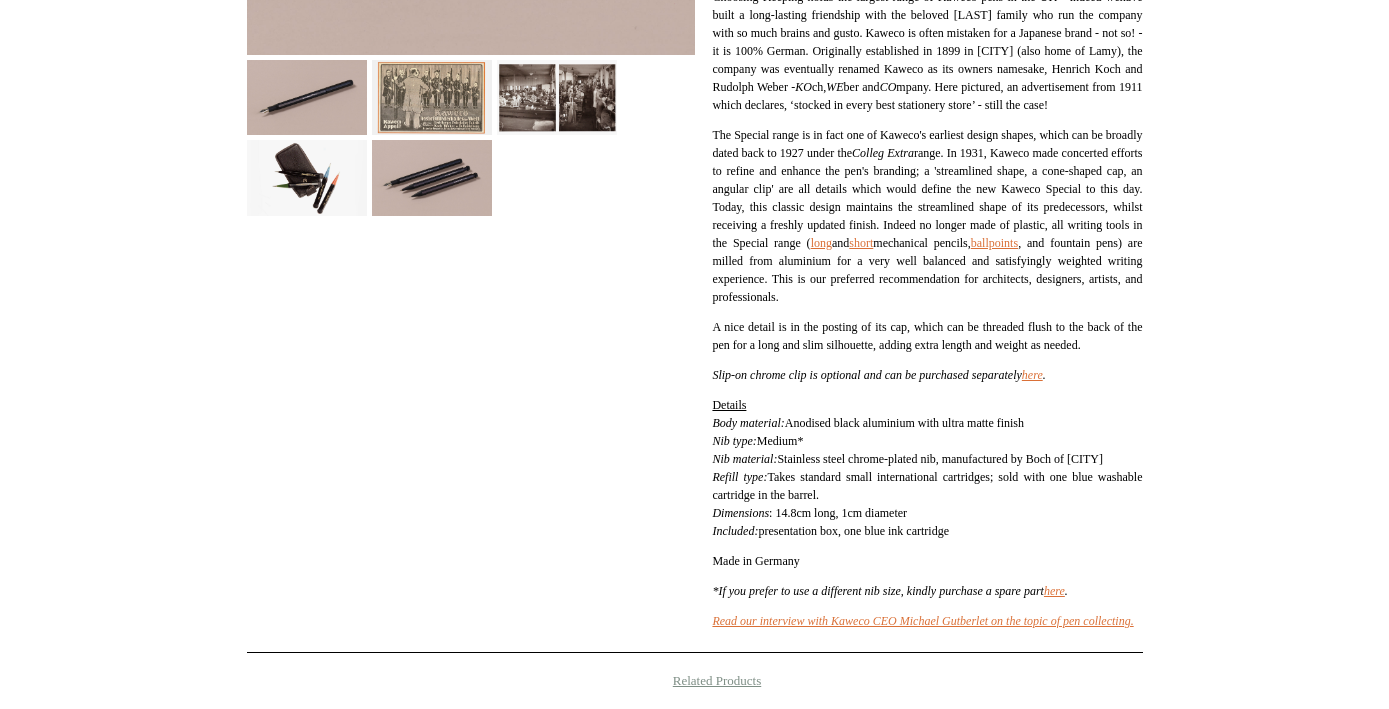 scroll, scrollTop: 629, scrollLeft: 0, axis: vertical 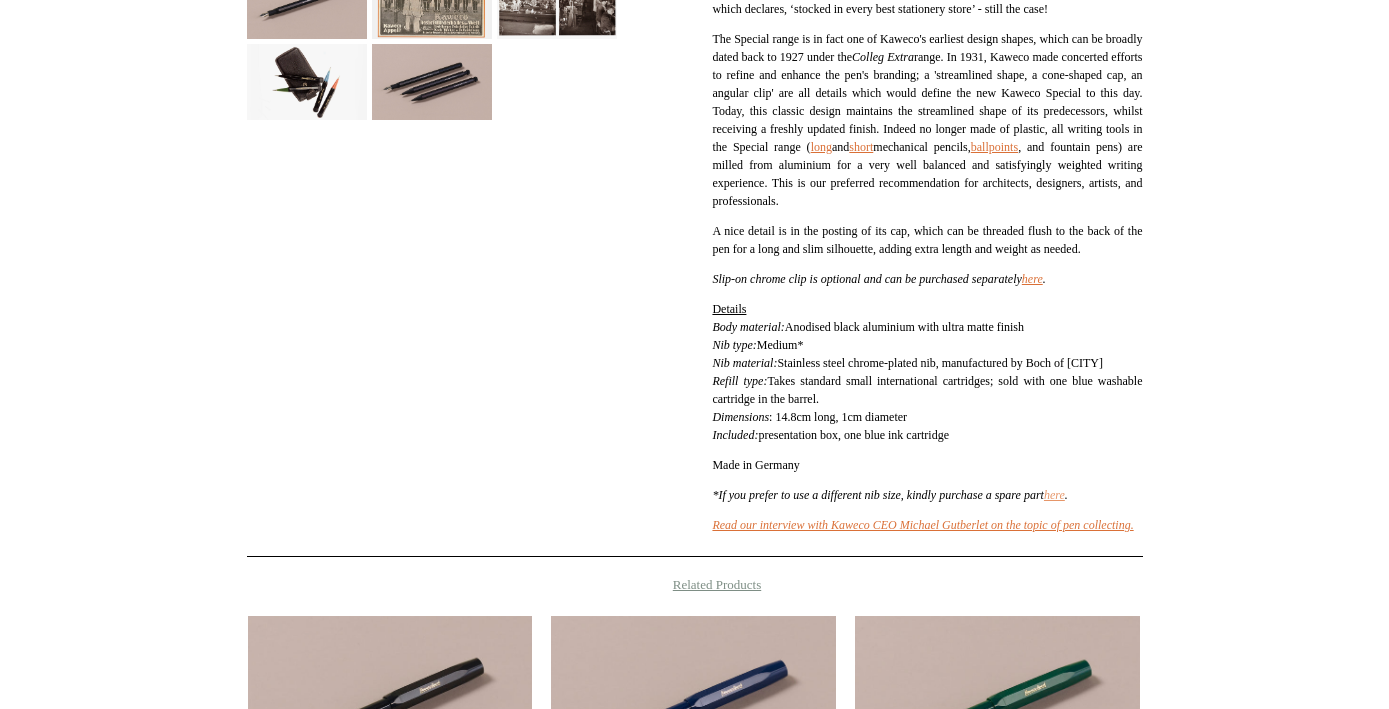 click on "here" at bounding box center (1054, 495) 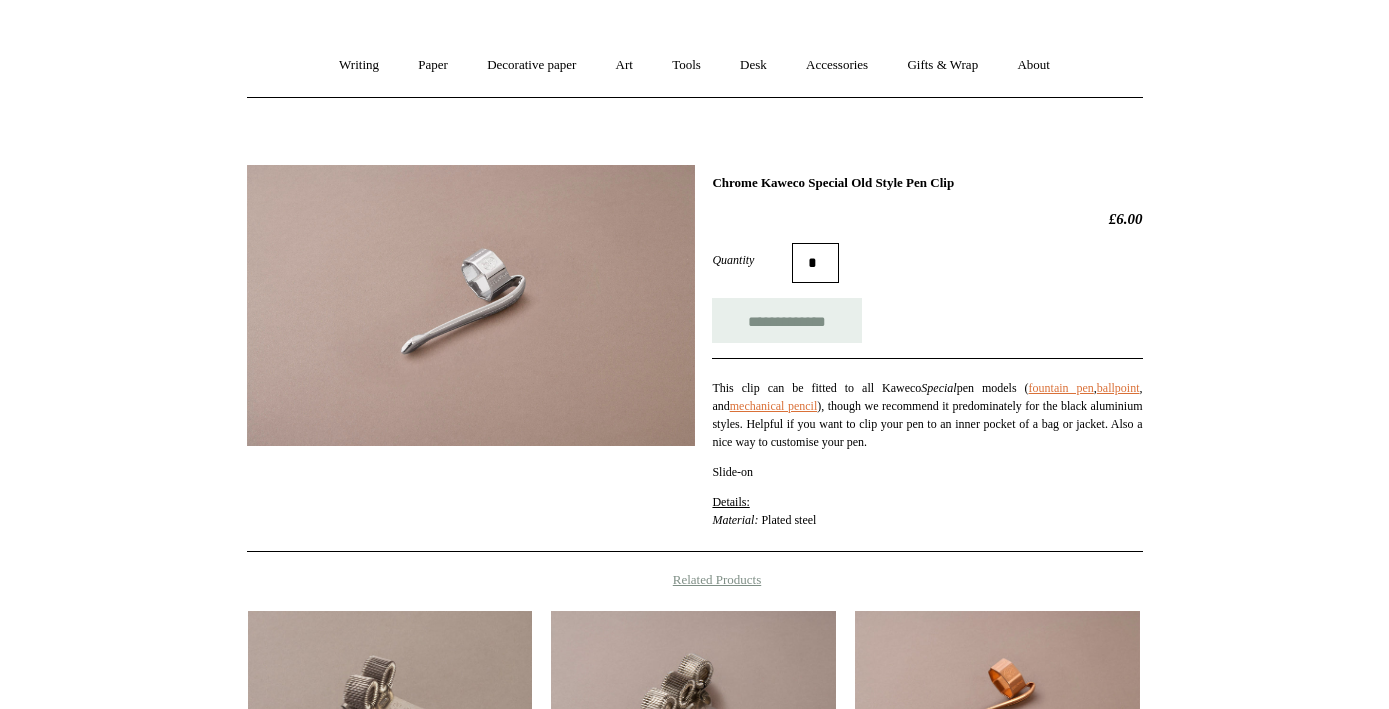 scroll, scrollTop: 143, scrollLeft: 0, axis: vertical 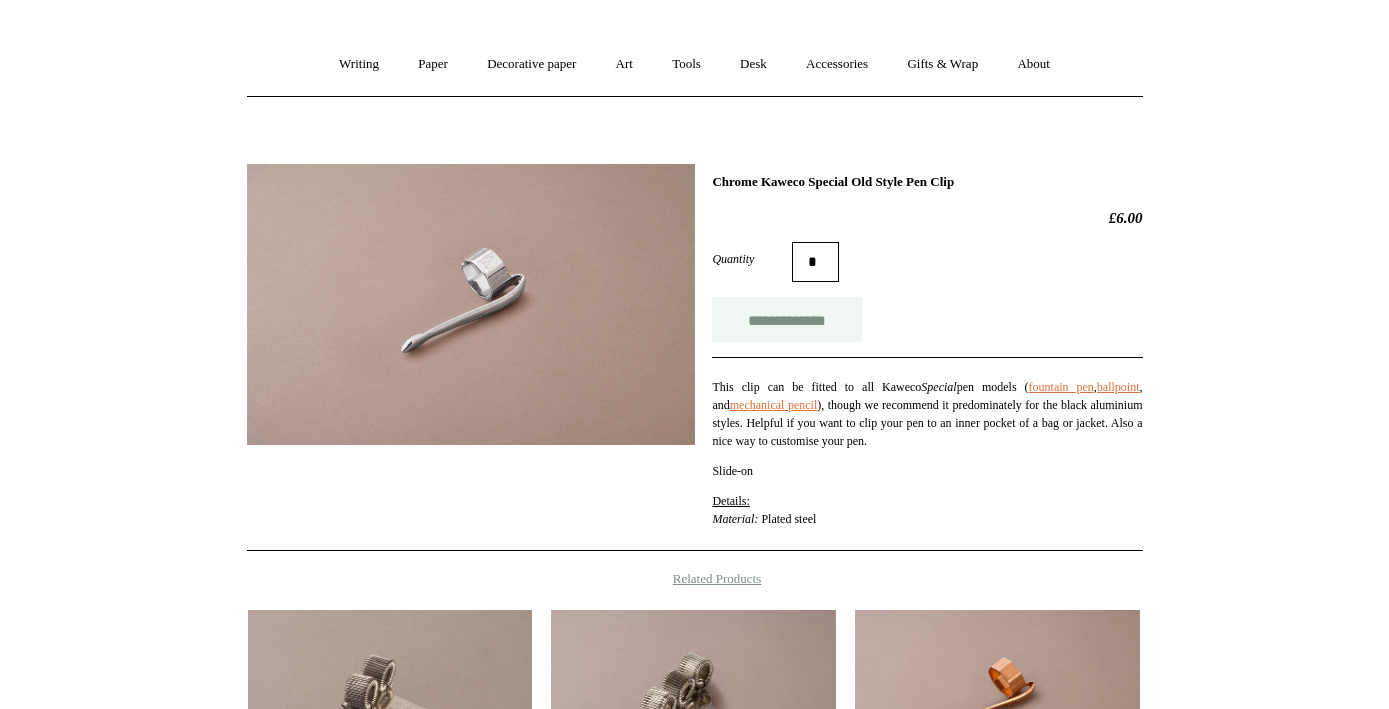 click on "**********" at bounding box center (787, 319) 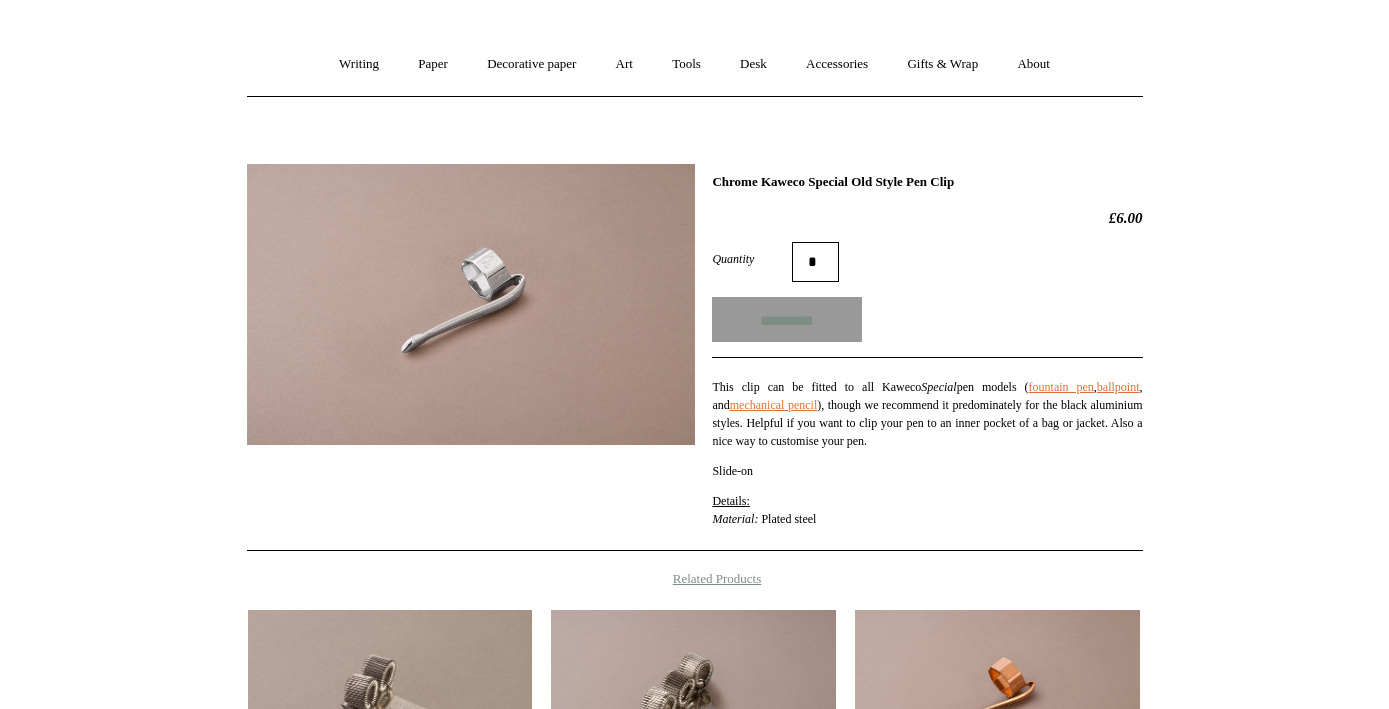 type on "**********" 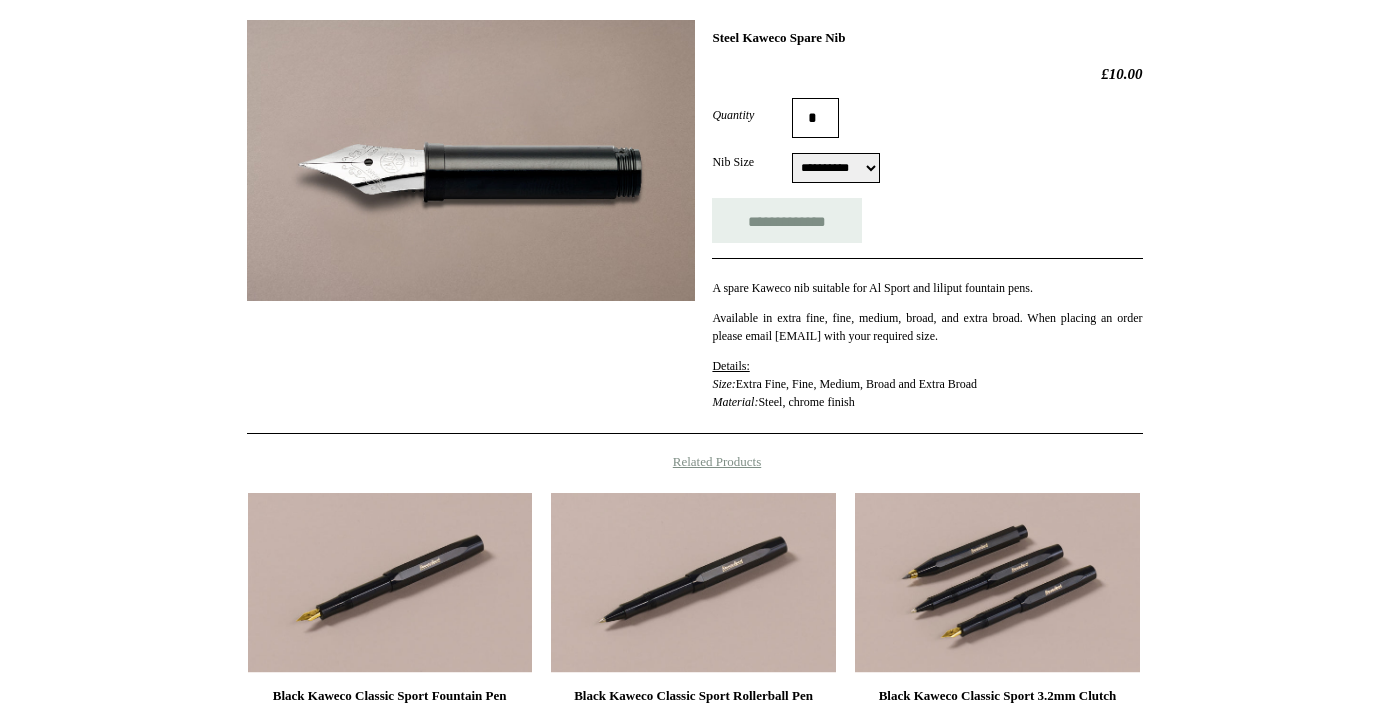 scroll, scrollTop: 186, scrollLeft: 0, axis: vertical 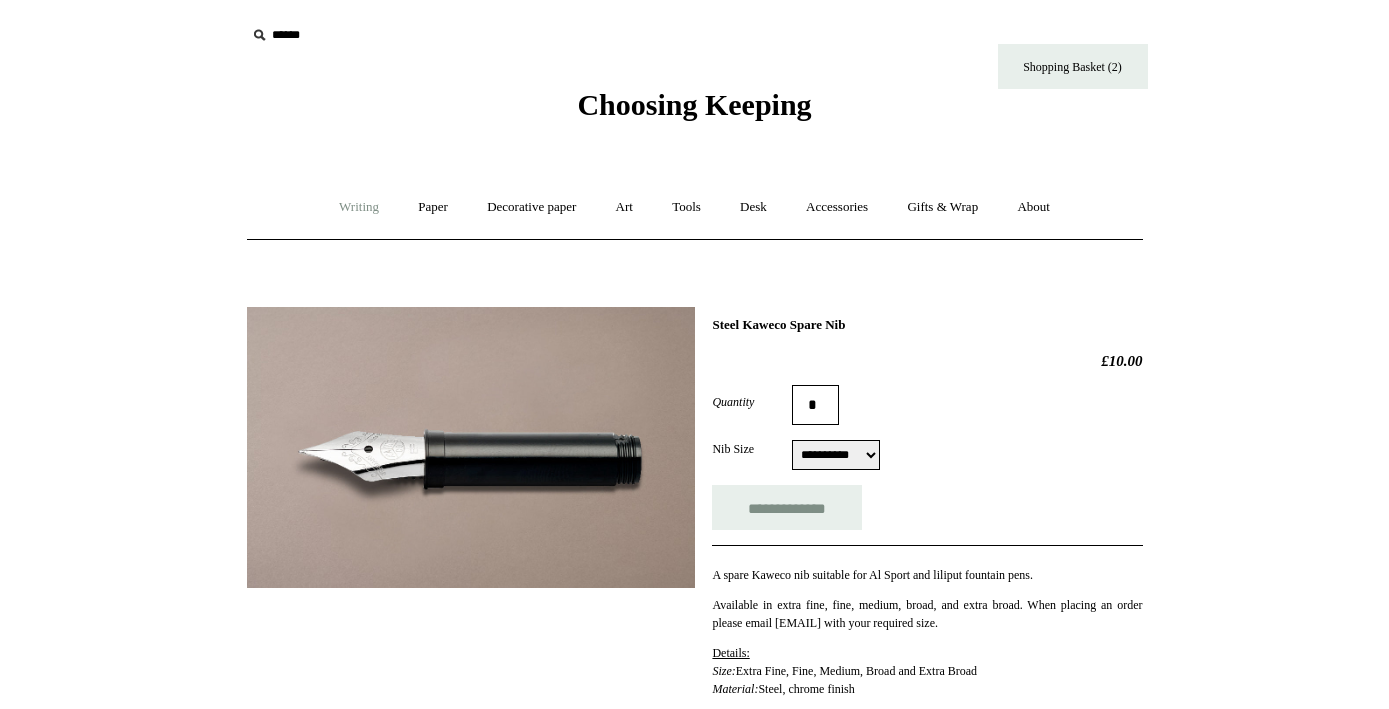 click on "Writing +" at bounding box center (359, 207) 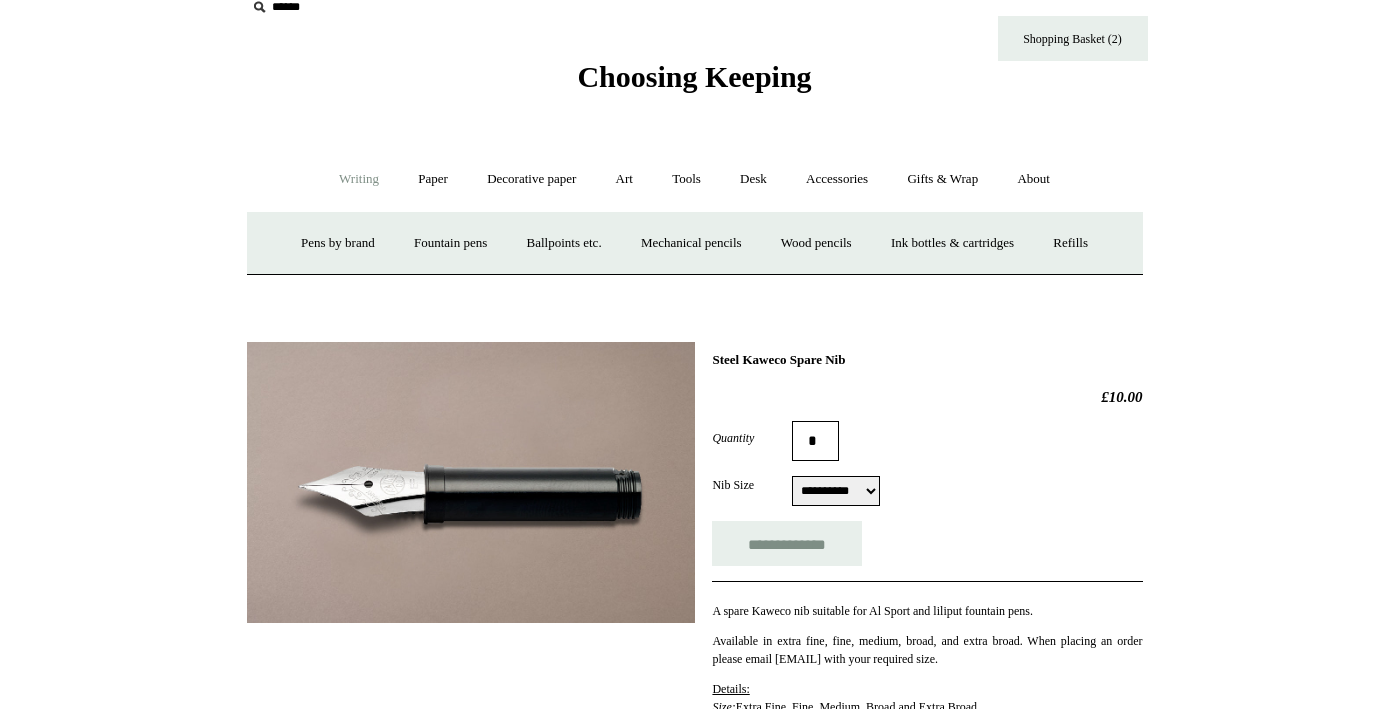 scroll, scrollTop: 26, scrollLeft: 0, axis: vertical 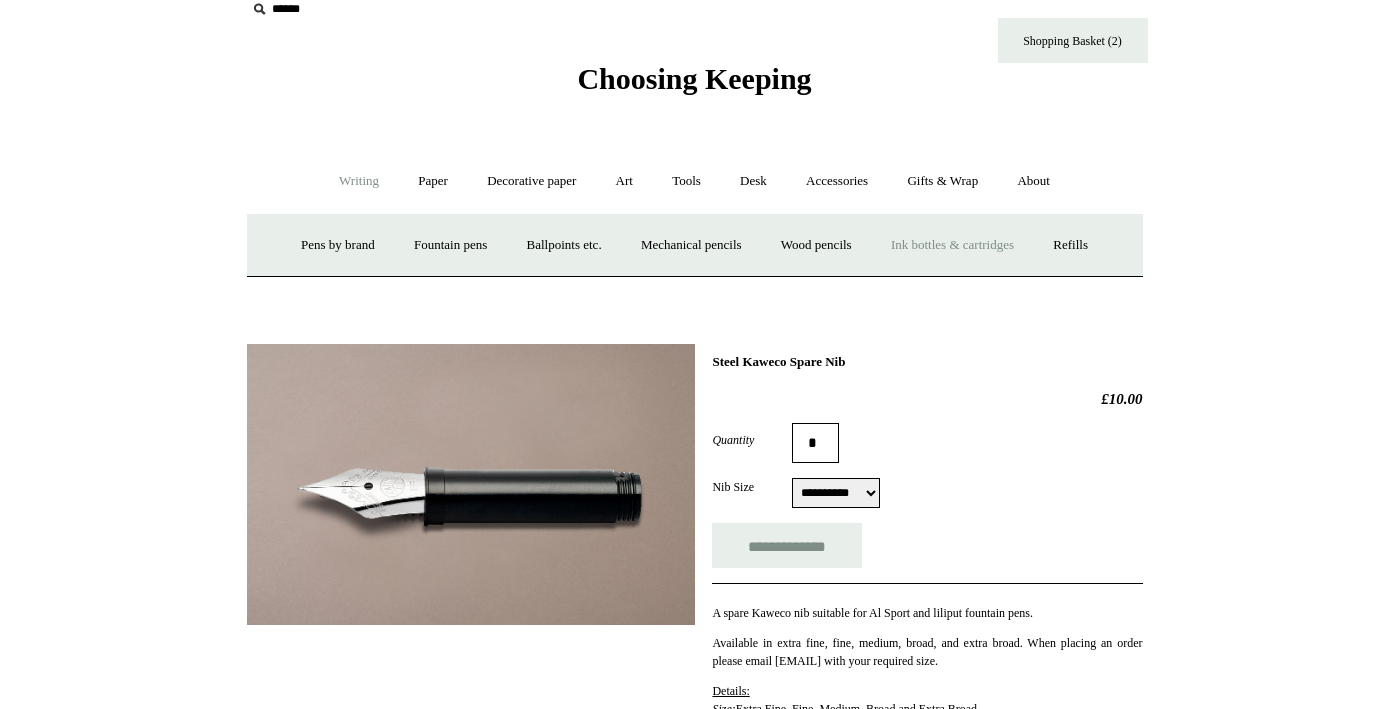 click on "Ink bottles & cartridges +" at bounding box center (952, 245) 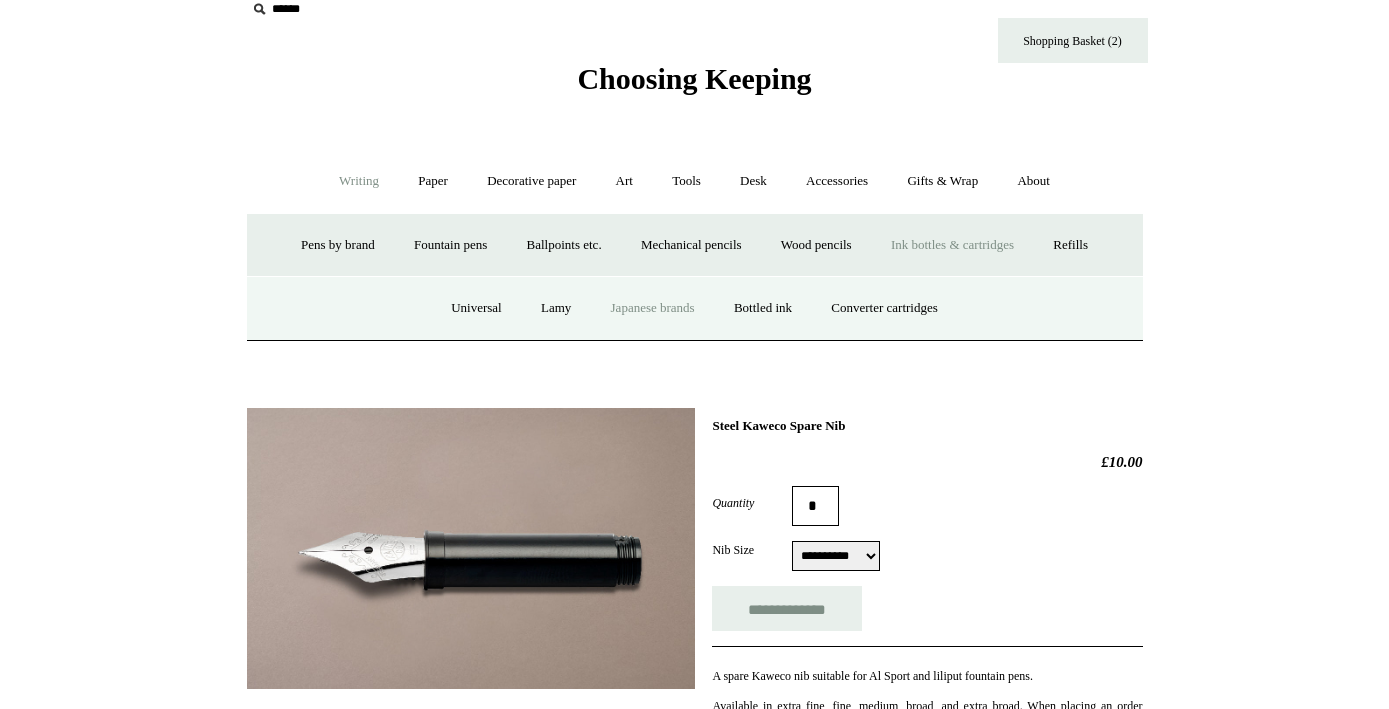 click on "Japanese brands" at bounding box center [653, 308] 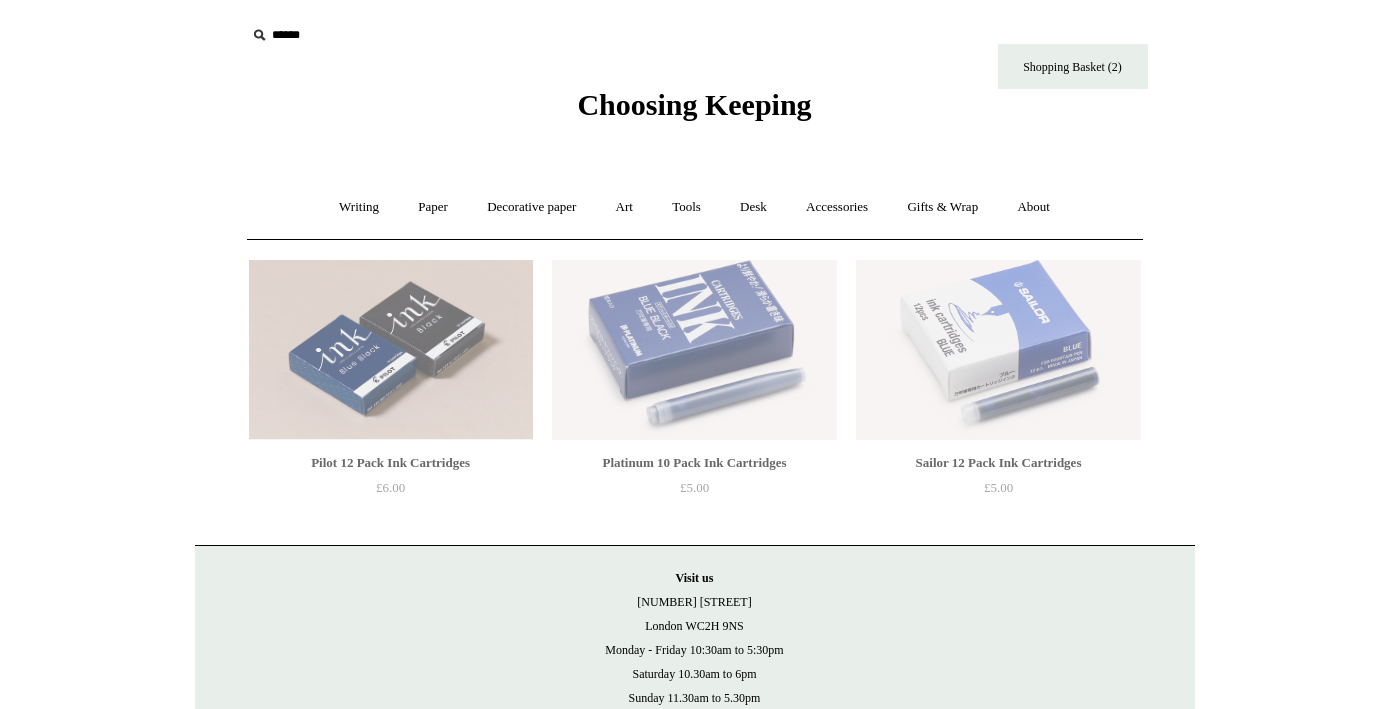 scroll, scrollTop: 0, scrollLeft: 0, axis: both 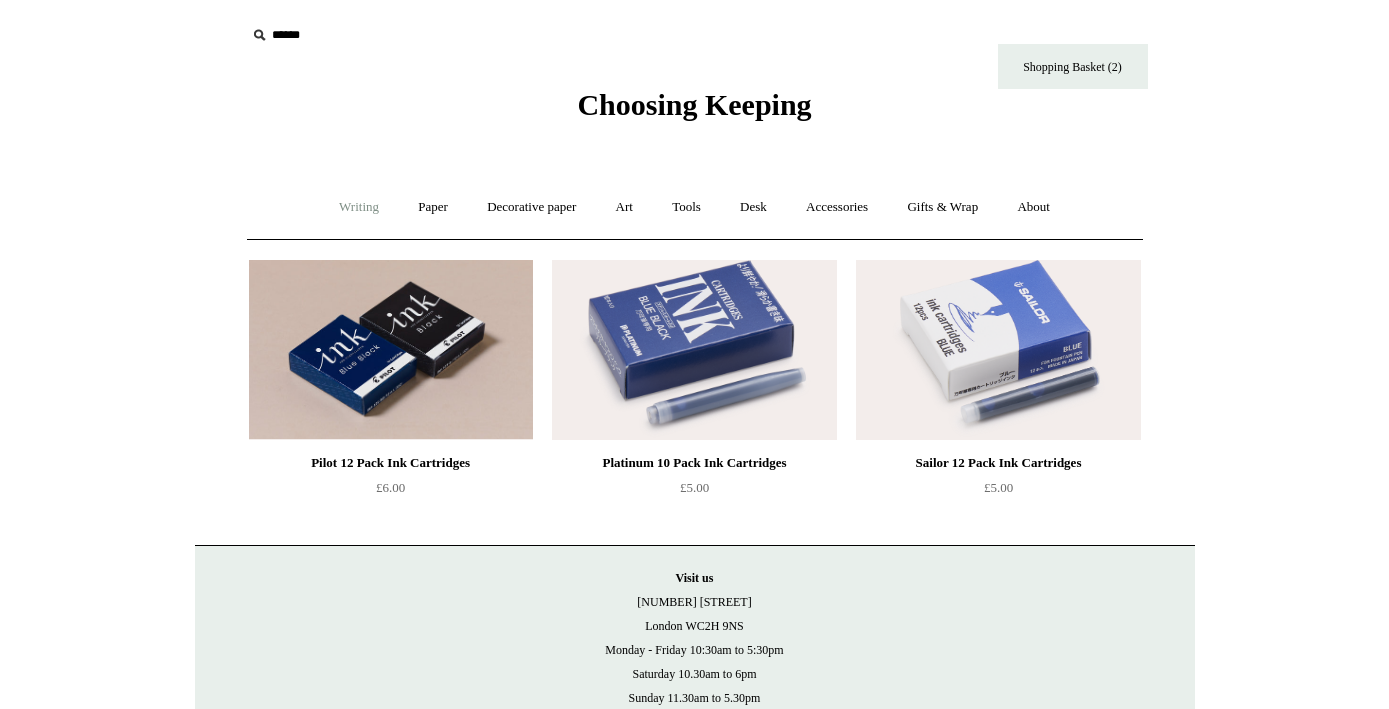 click on "Writing +" at bounding box center (359, 207) 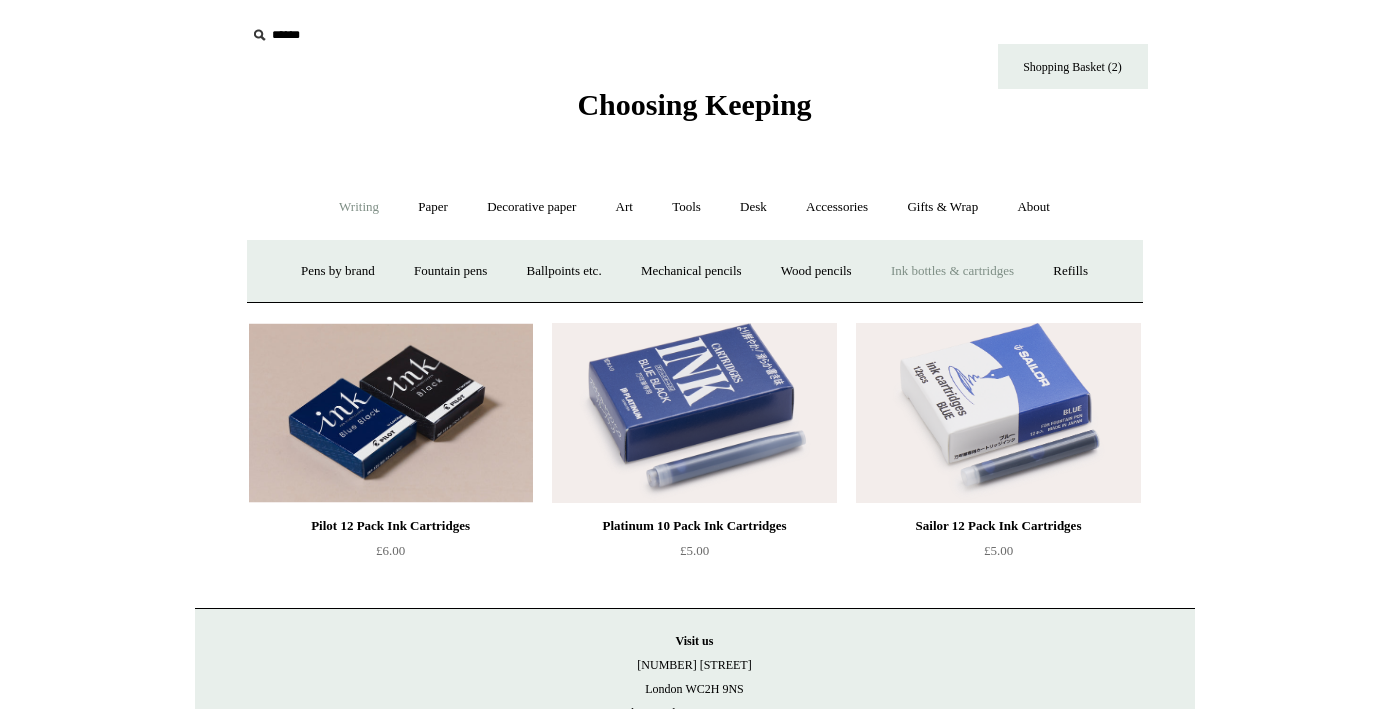 click on "Ink bottles & cartridges +" at bounding box center (952, 271) 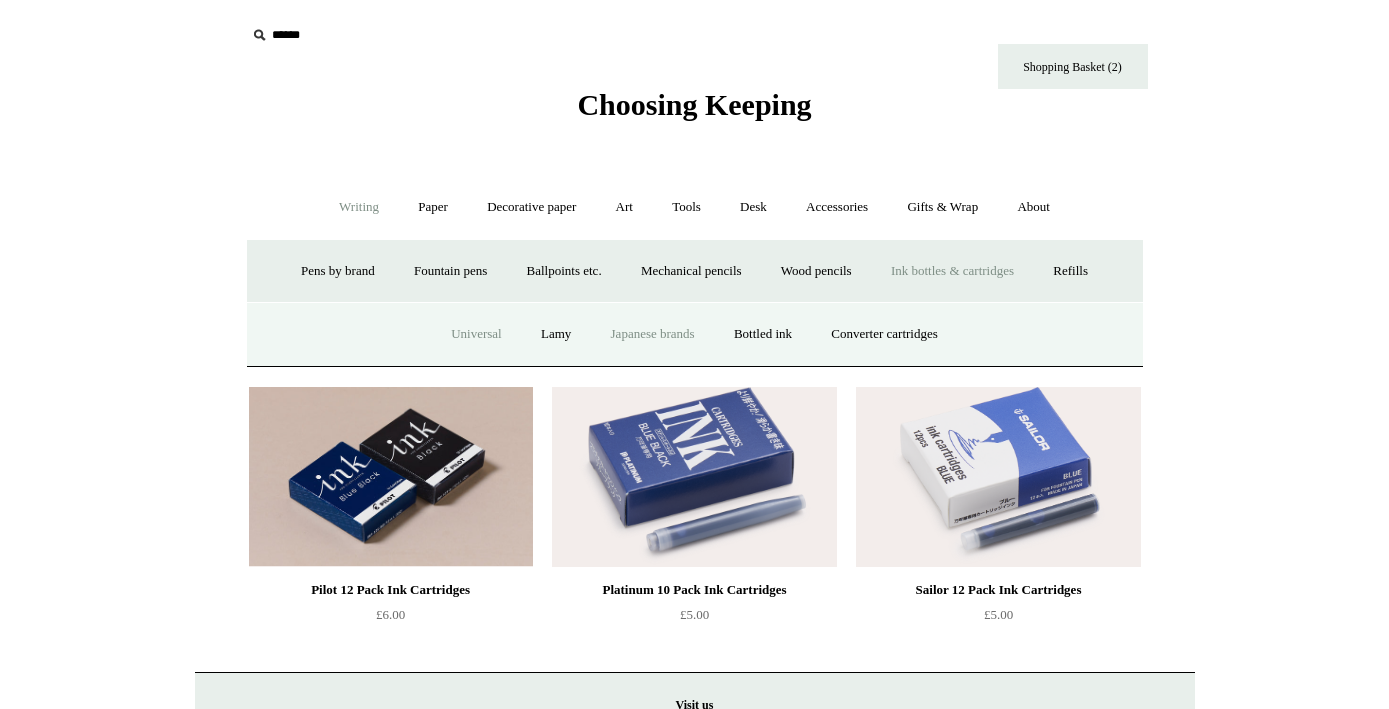 click on "Universal" at bounding box center [476, 334] 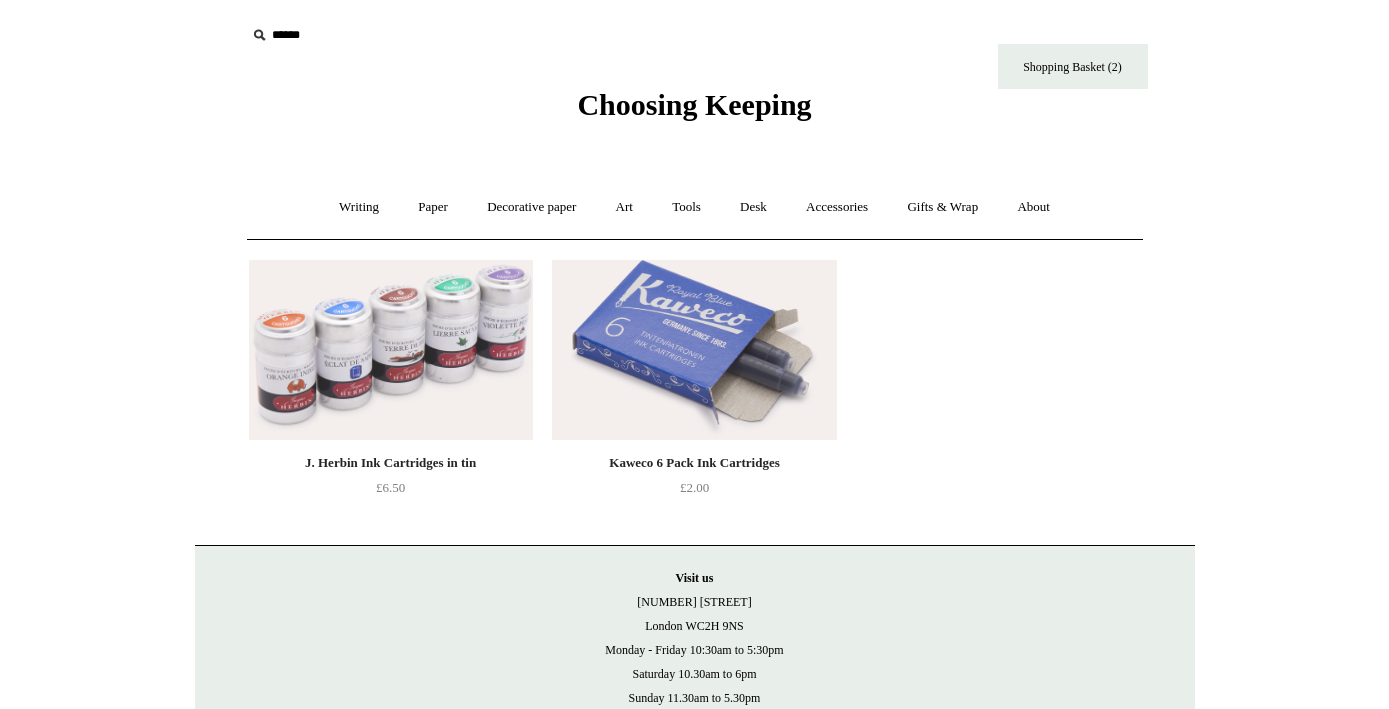 scroll, scrollTop: 0, scrollLeft: 0, axis: both 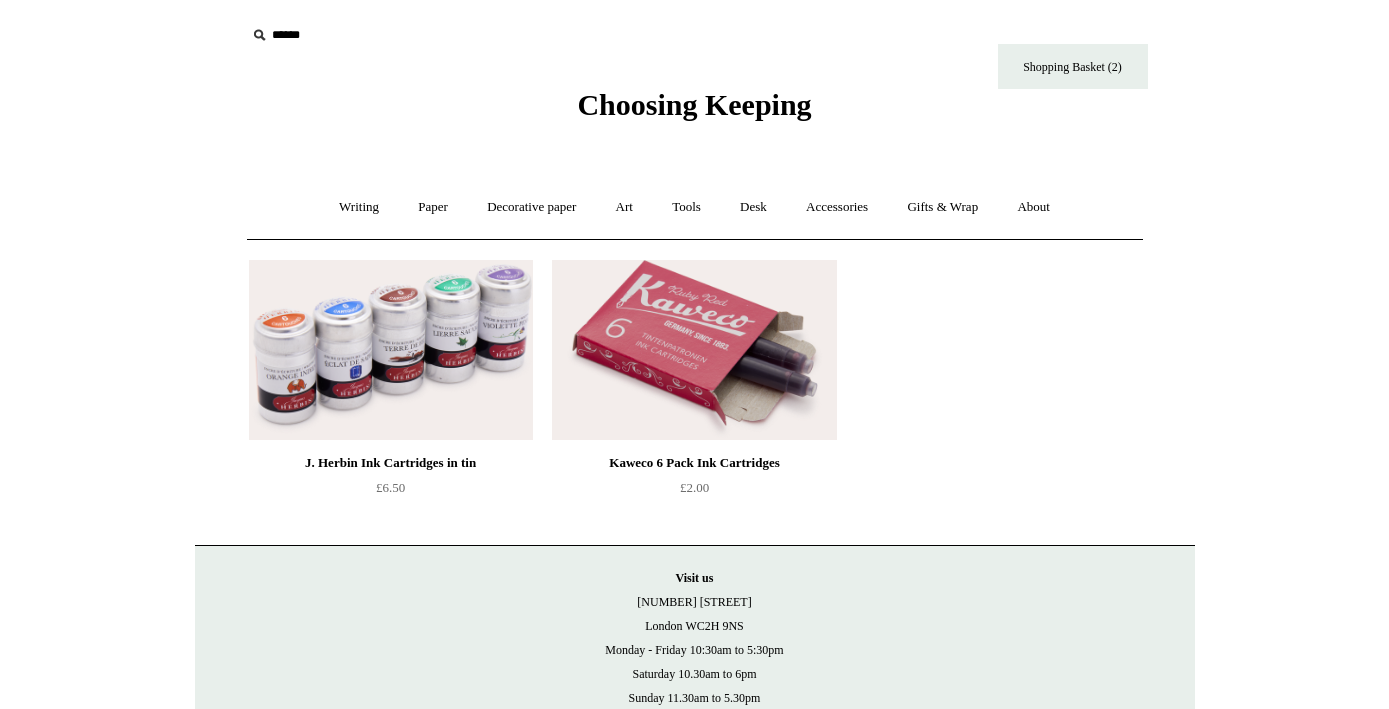 click at bounding box center (694, 350) 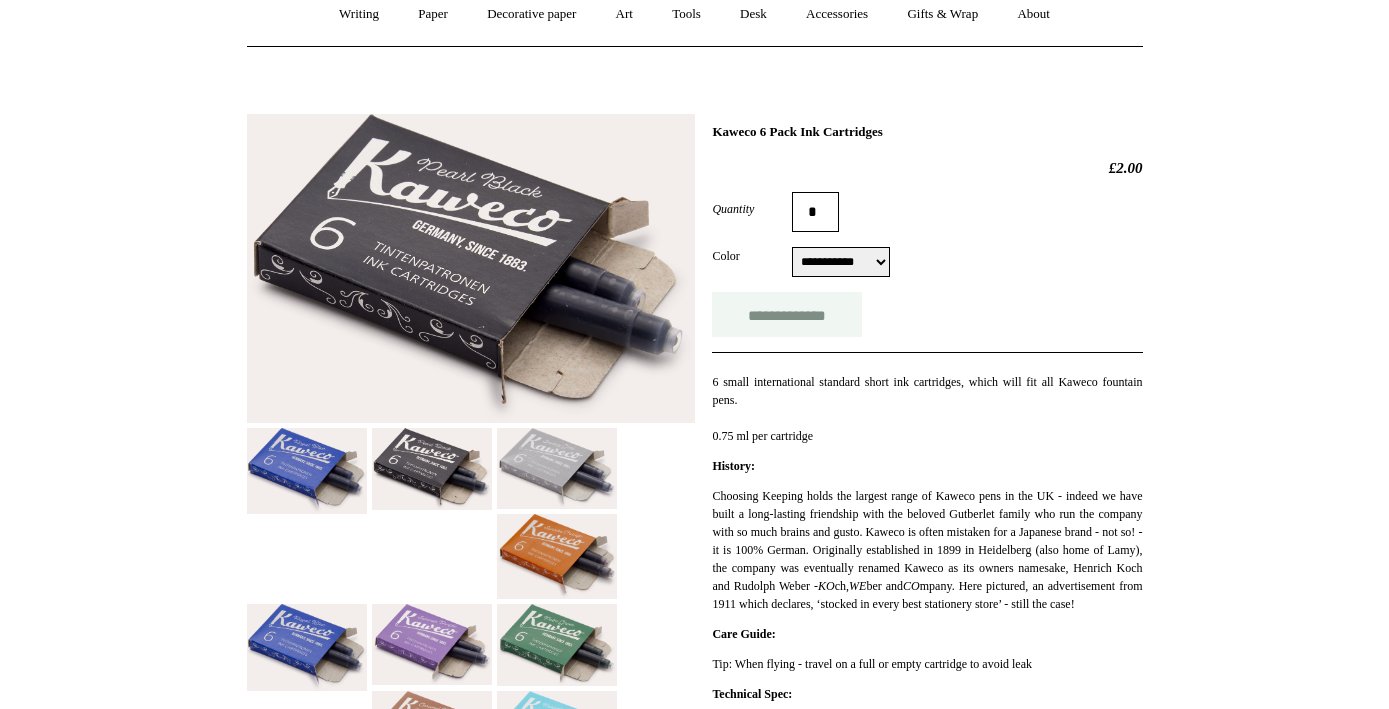 scroll, scrollTop: 0, scrollLeft: 0, axis: both 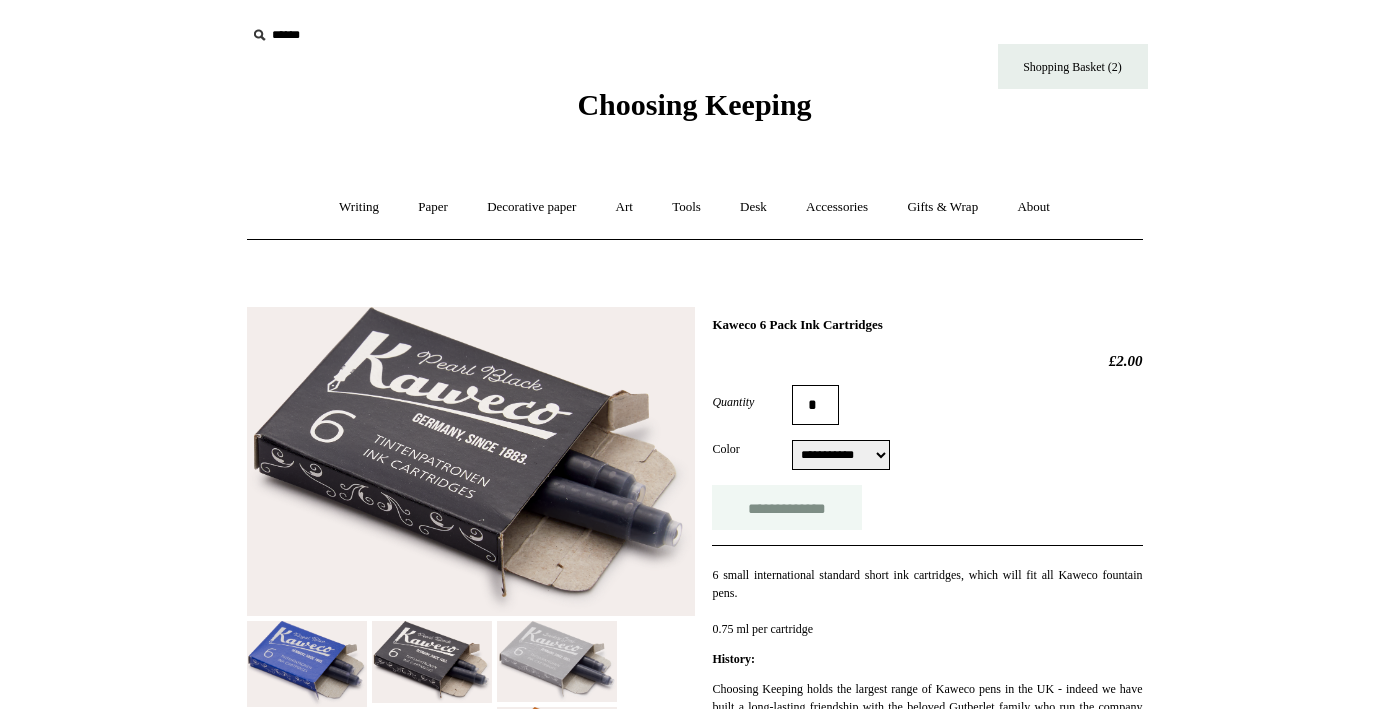 click on "**********" at bounding box center [787, 507] 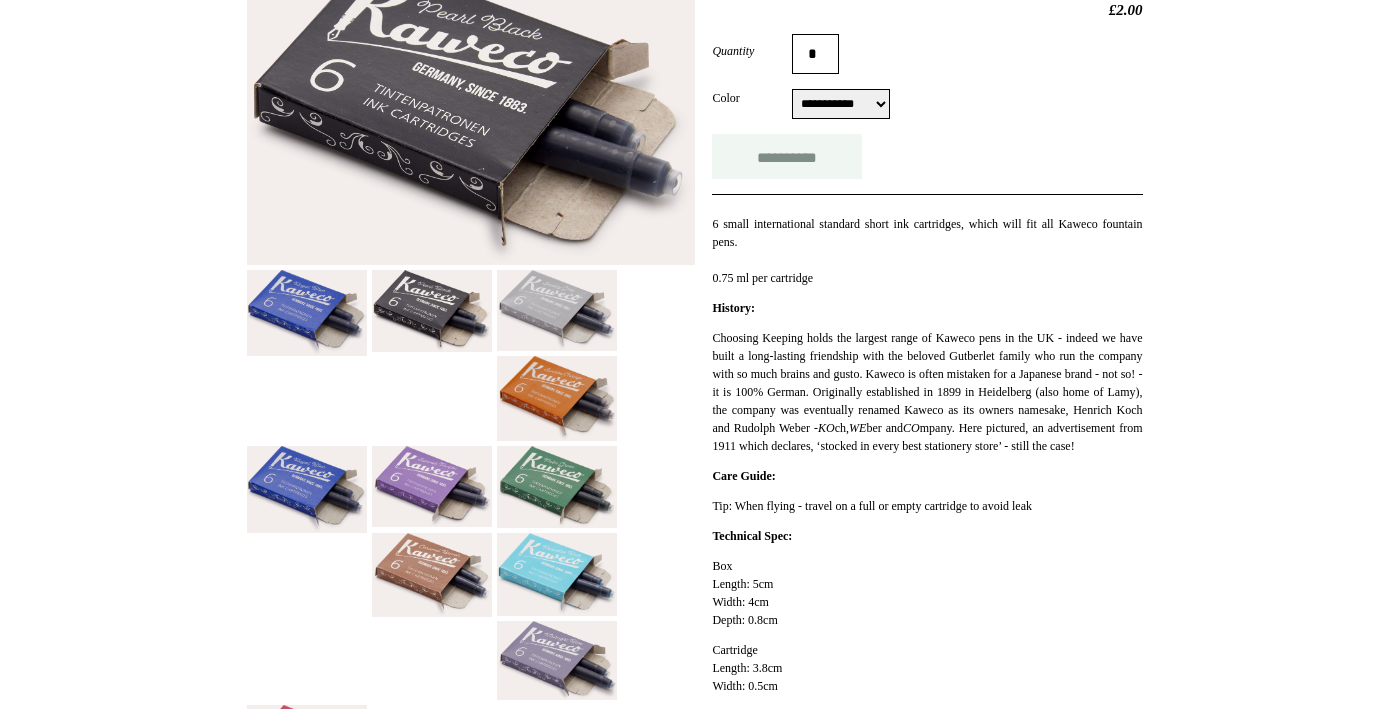 scroll, scrollTop: 350, scrollLeft: 0, axis: vertical 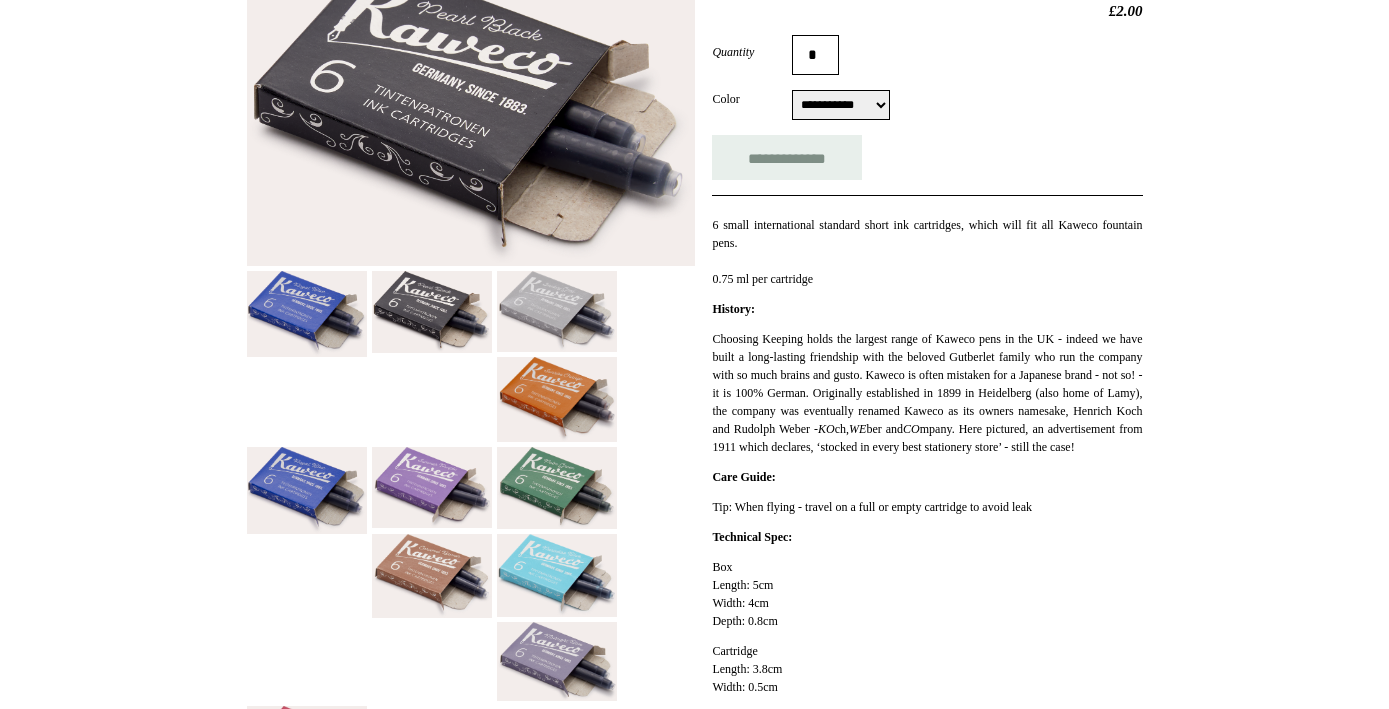 click at bounding box center (557, 488) 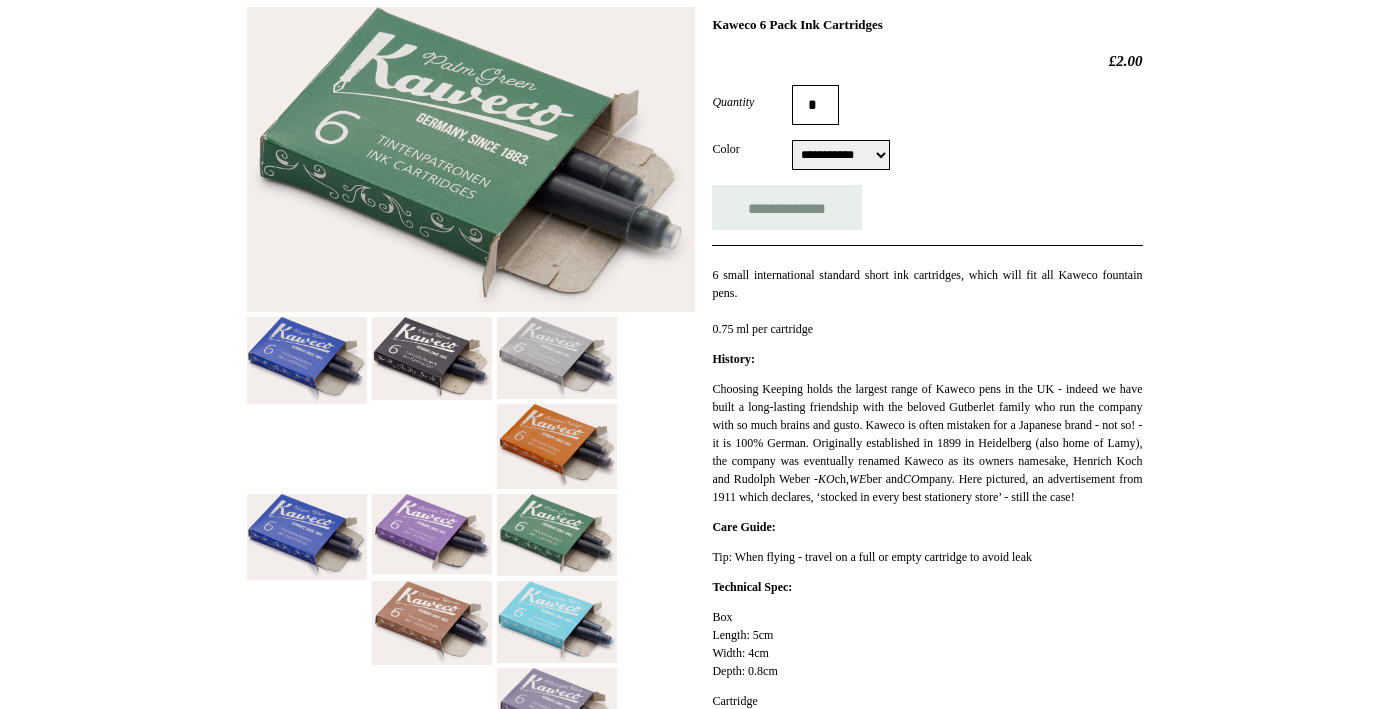 scroll, scrollTop: 283, scrollLeft: 0, axis: vertical 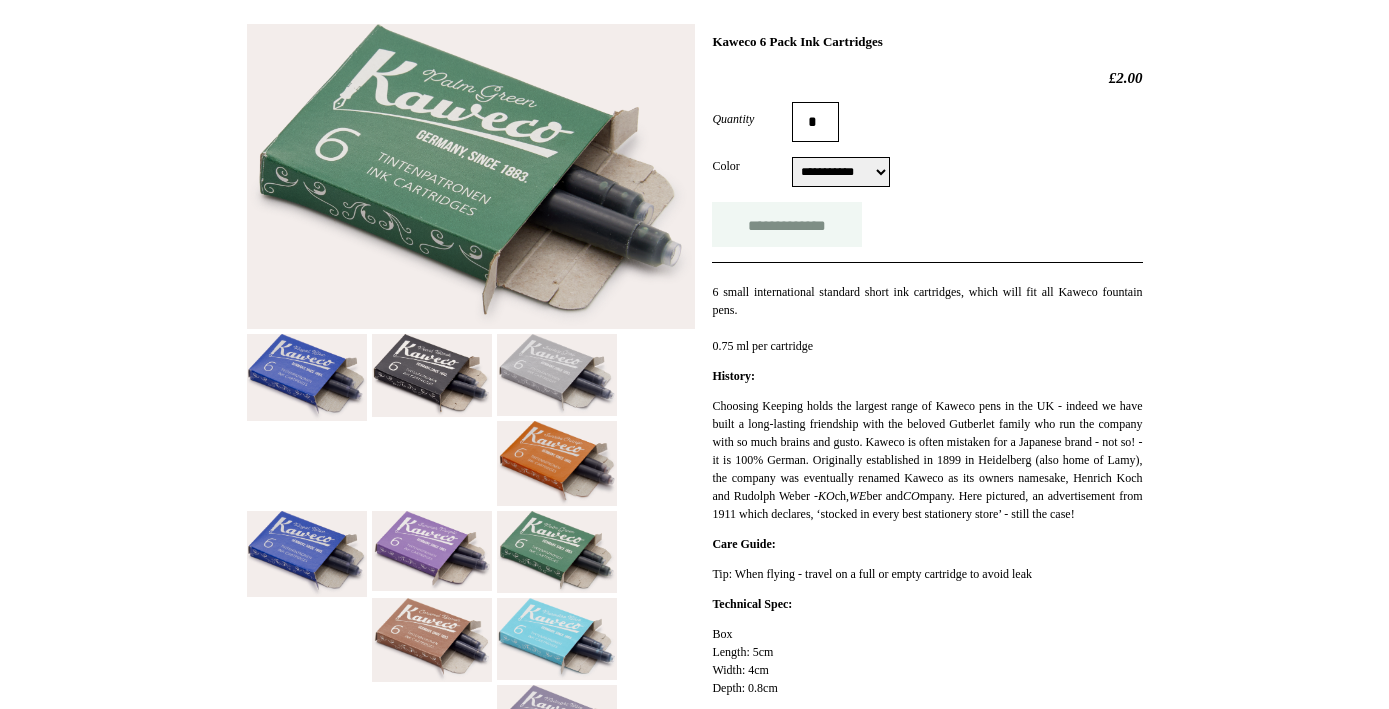 click on "**********" at bounding box center [787, 224] 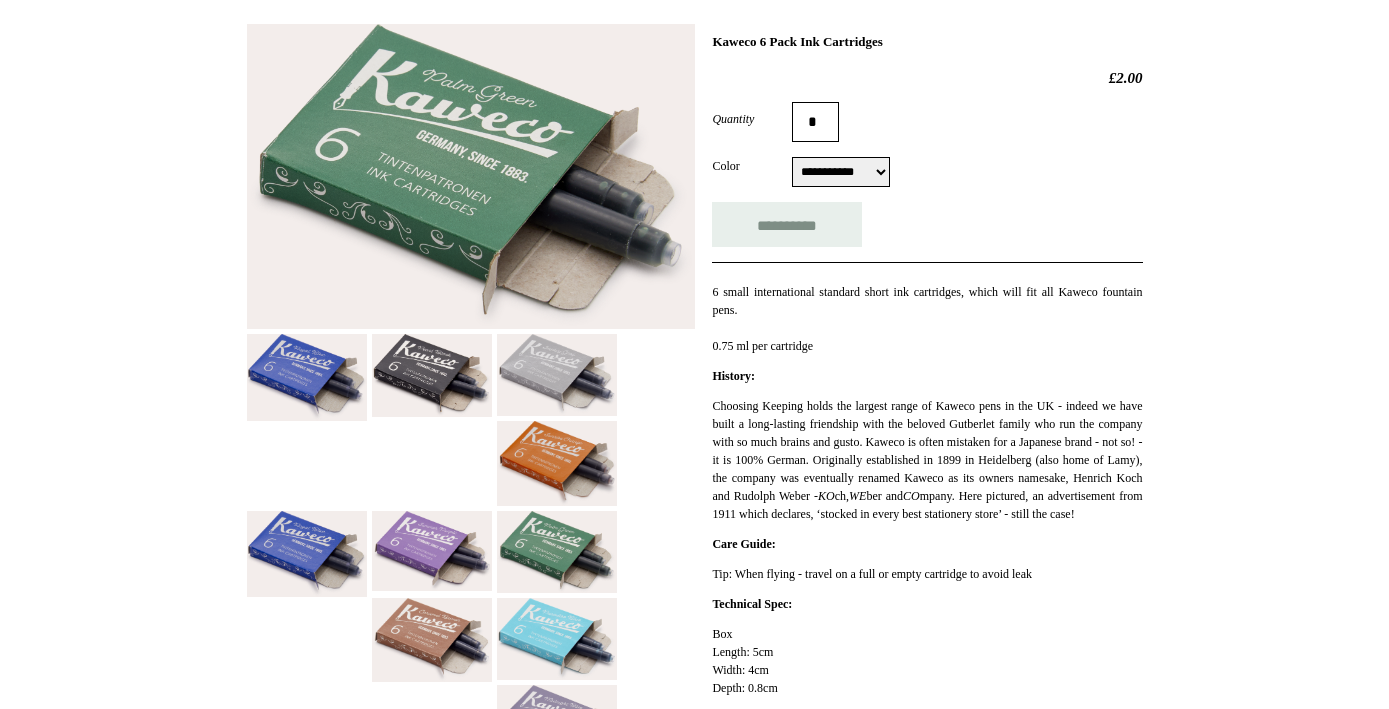 scroll, scrollTop: 0, scrollLeft: 0, axis: both 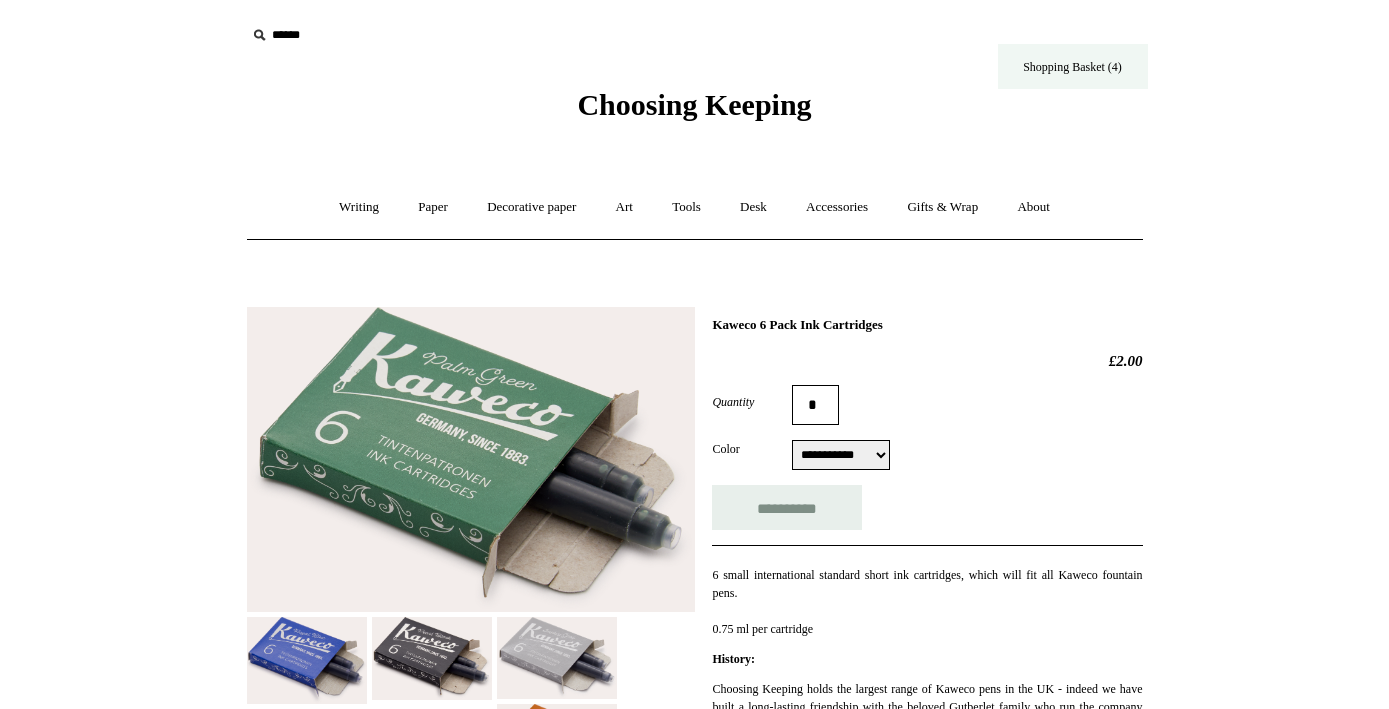 type on "**********" 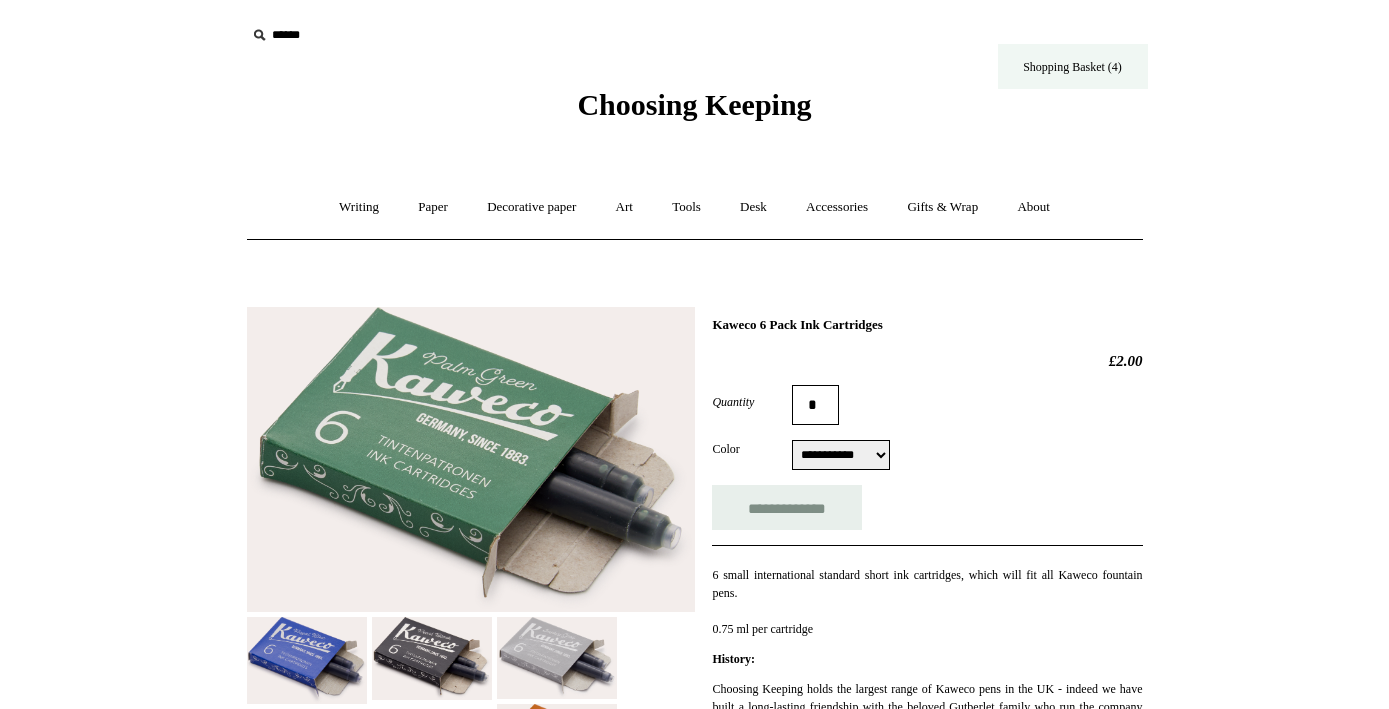 click on "Shopping Basket (4)" at bounding box center [1073, 66] 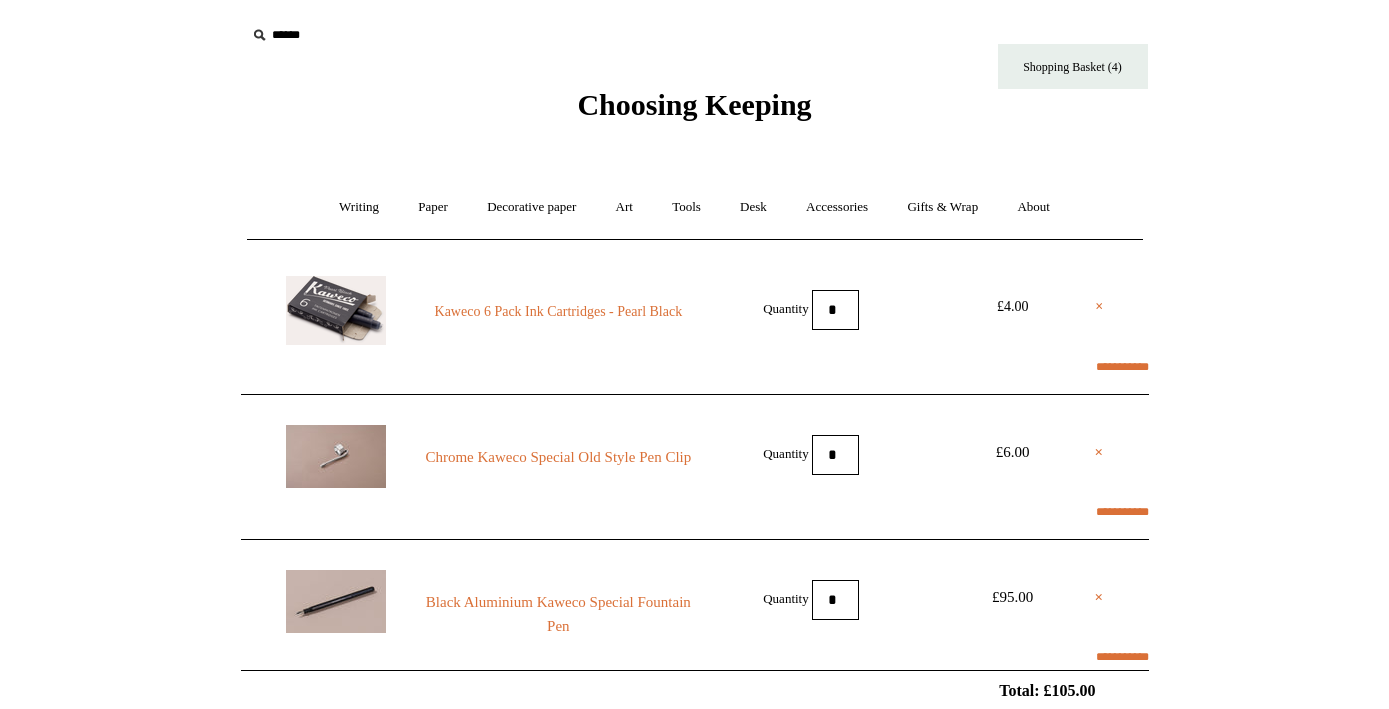 scroll, scrollTop: 0, scrollLeft: 0, axis: both 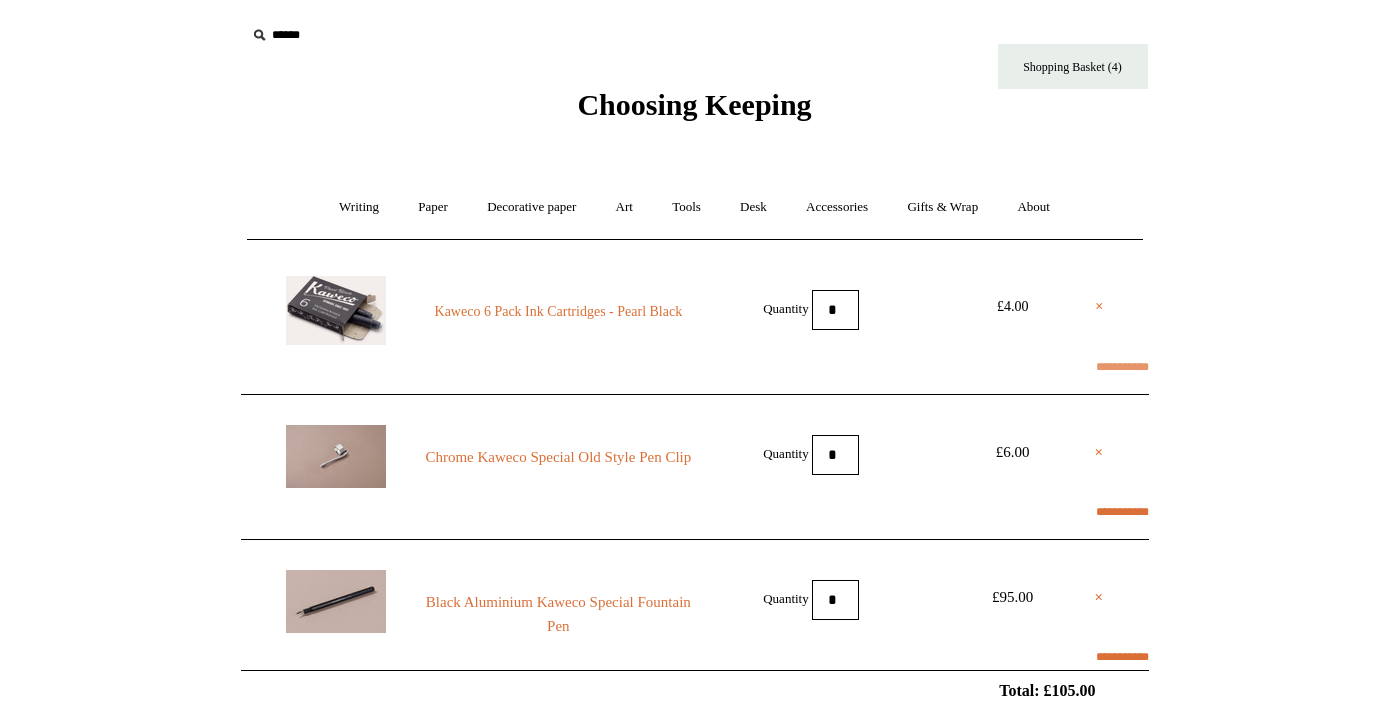 type on "*" 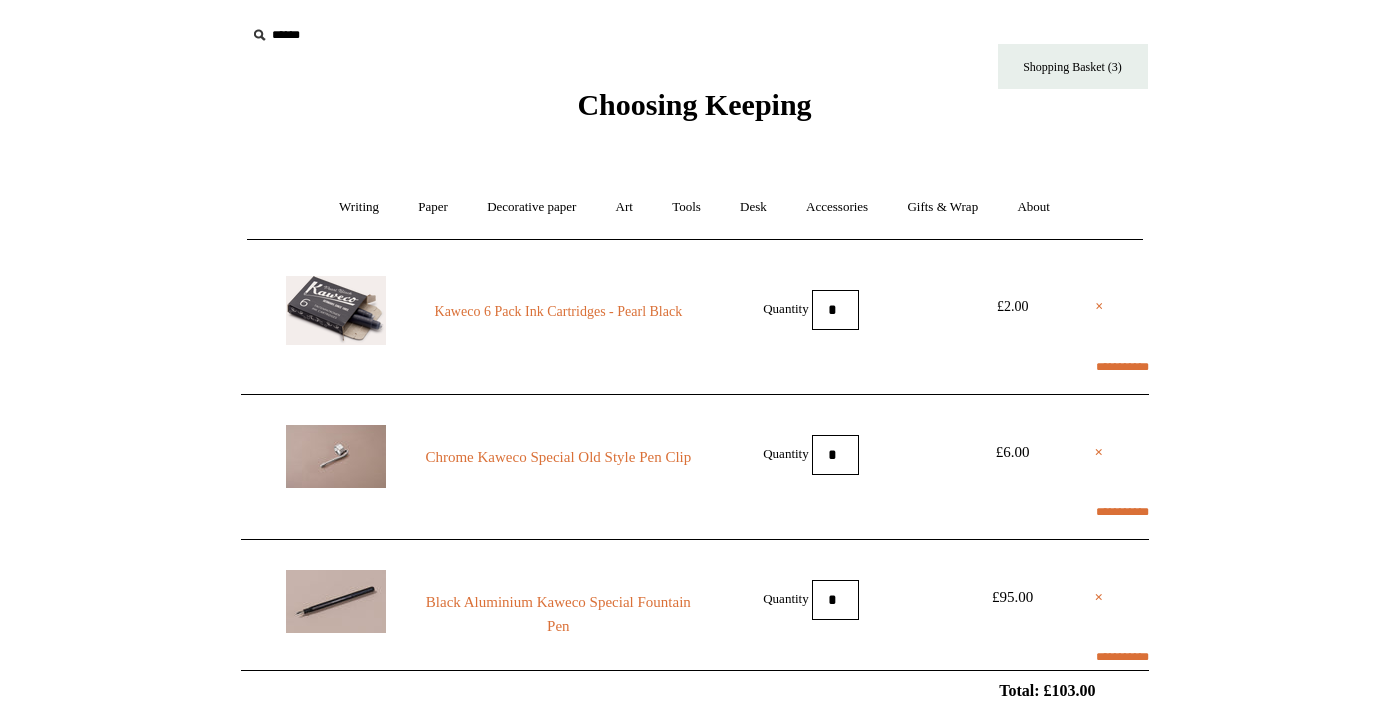 scroll, scrollTop: 0, scrollLeft: 0, axis: both 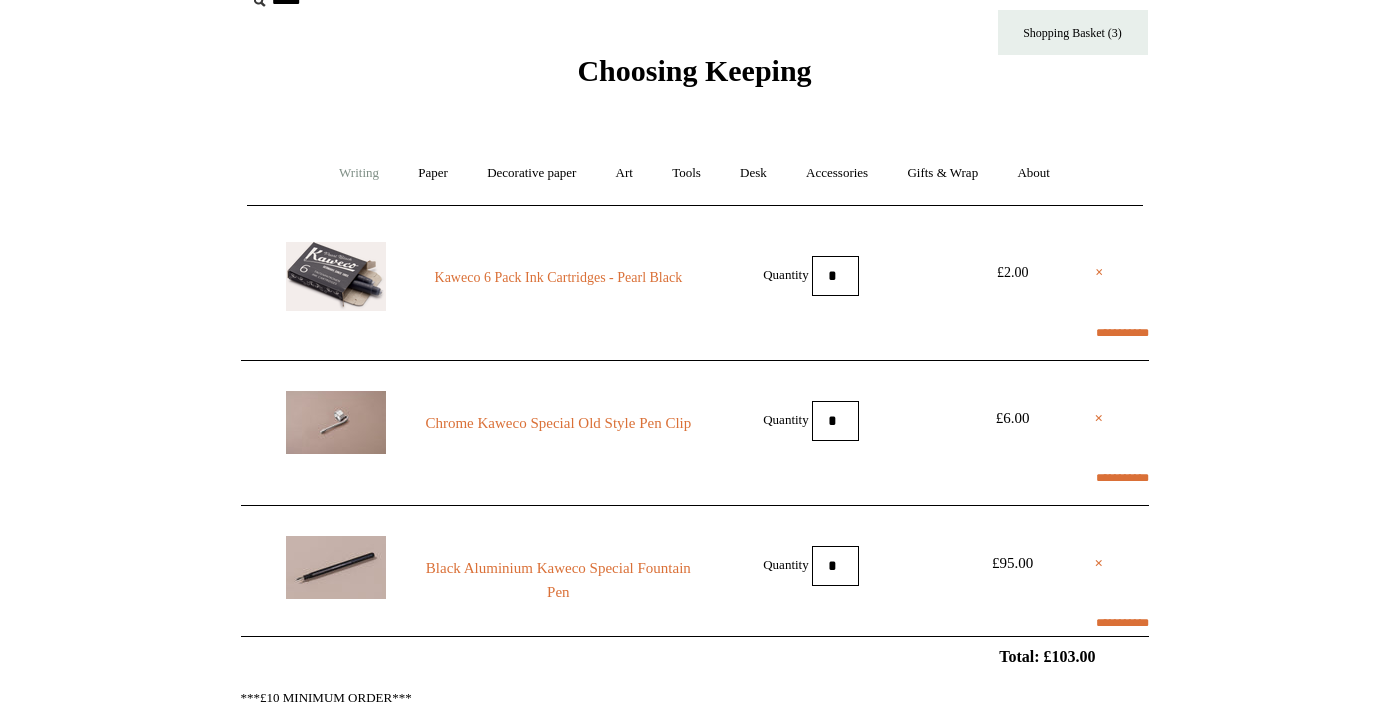 click on "Writing +" at bounding box center [359, 173] 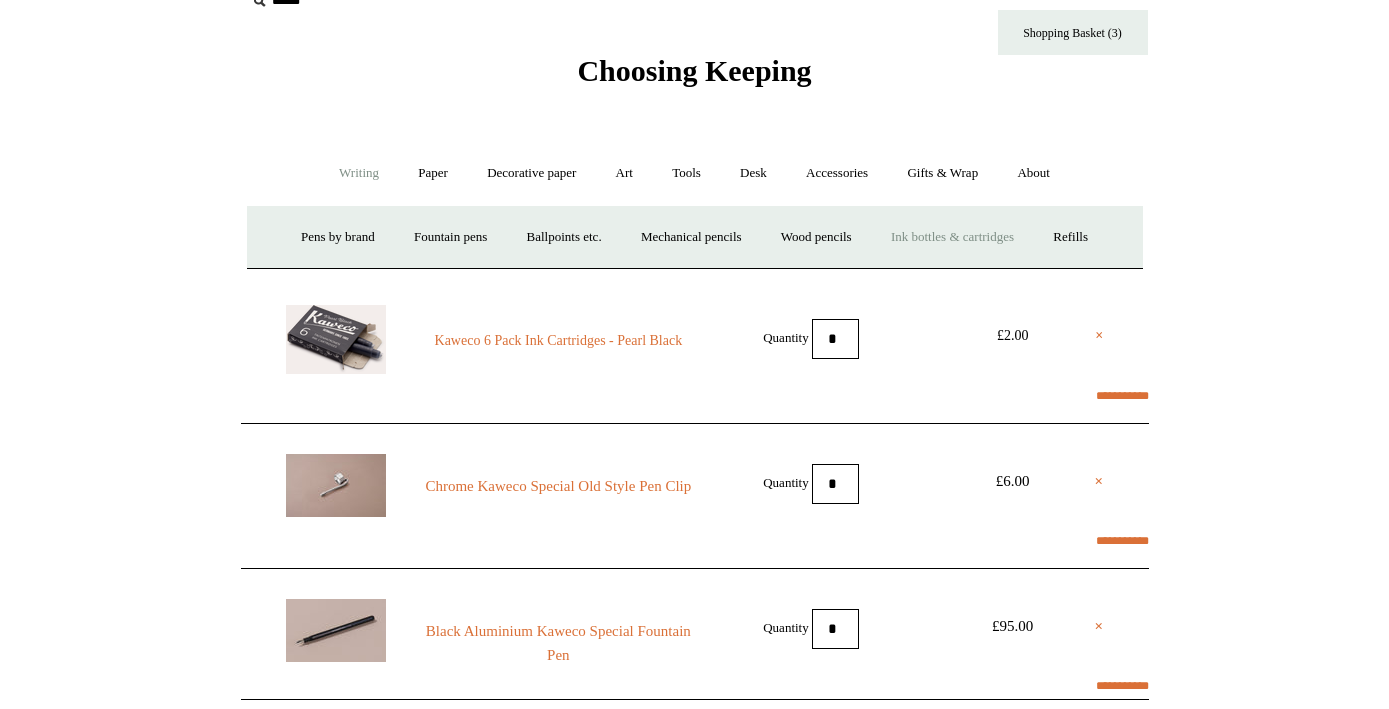 click on "Ink bottles & cartridges +" at bounding box center (952, 237) 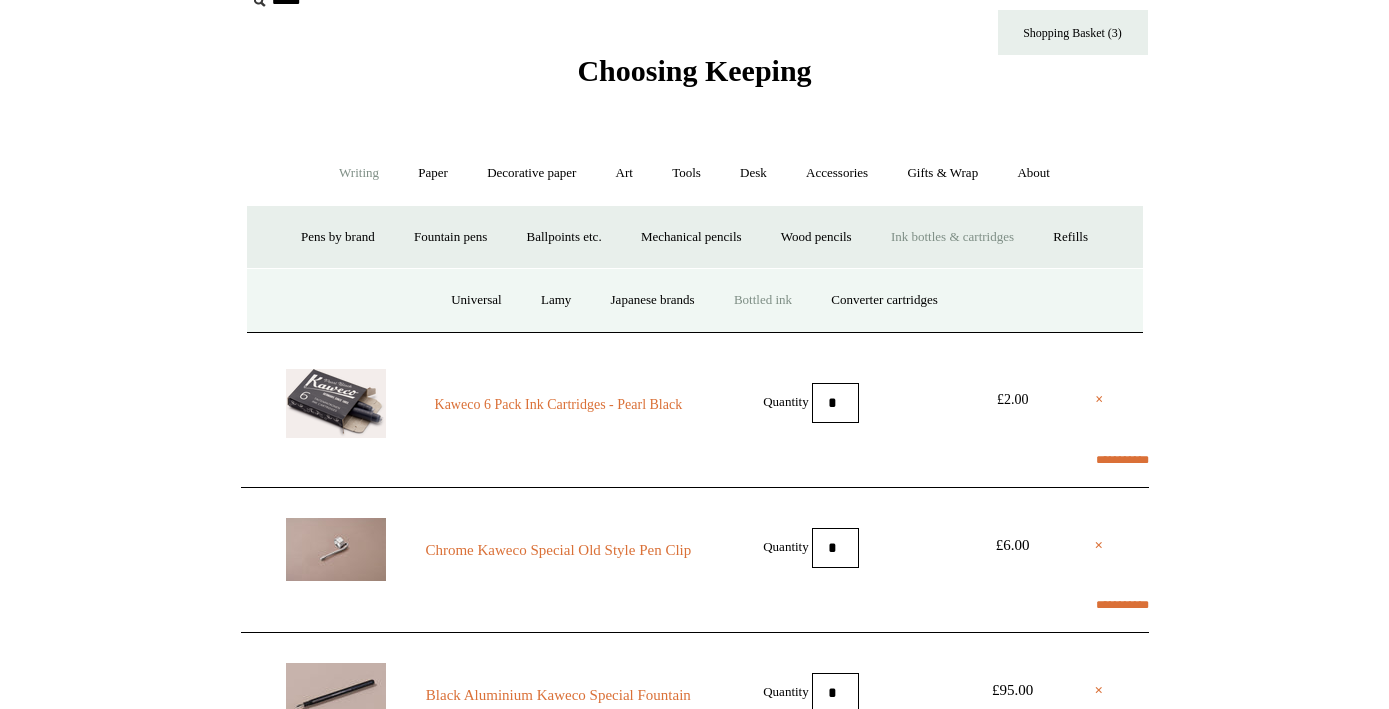 click on "Bottled ink" at bounding box center (763, 300) 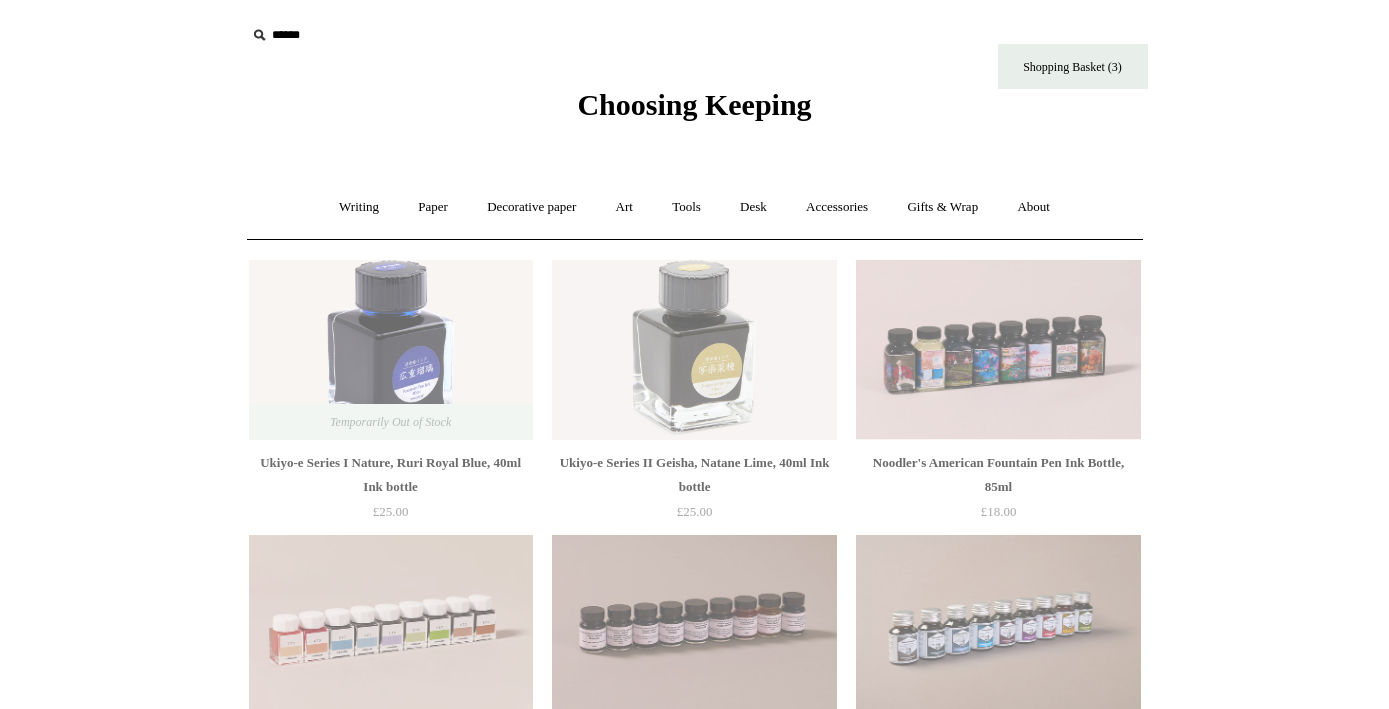 scroll, scrollTop: 0, scrollLeft: 0, axis: both 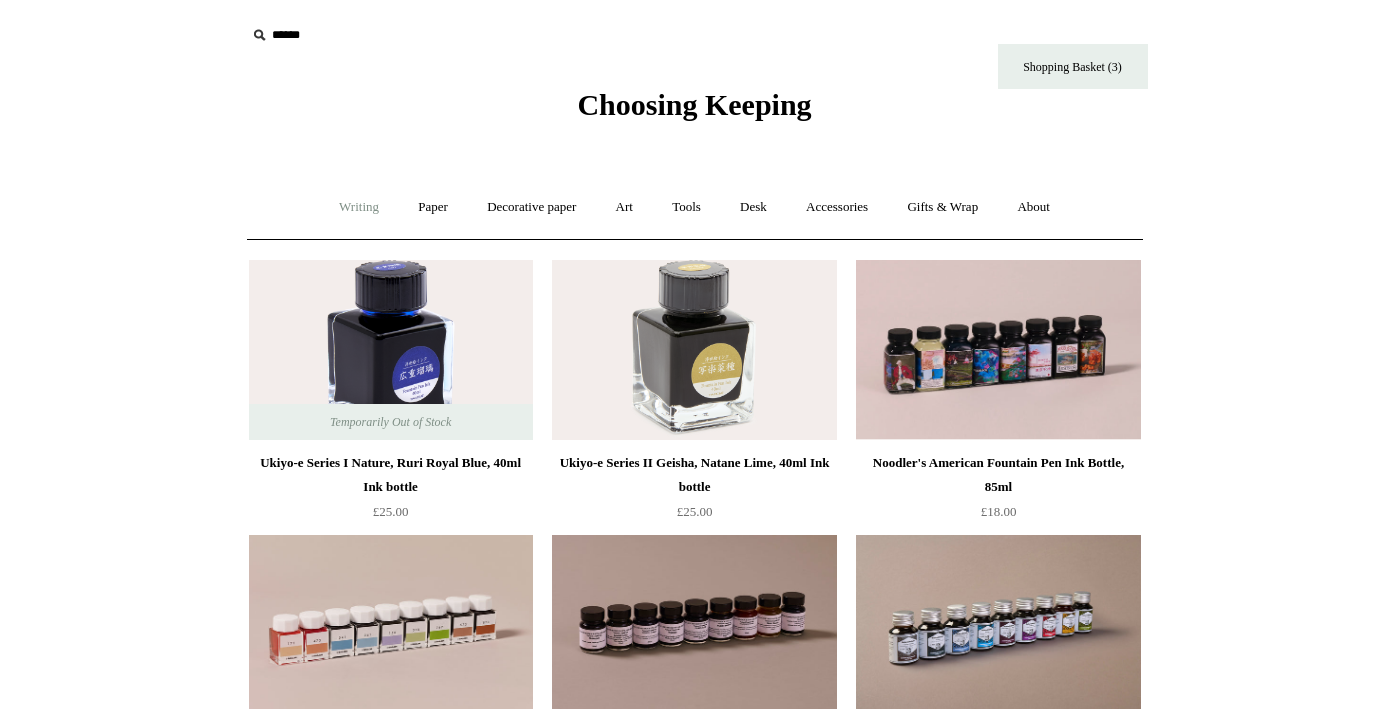 click on "Writing +" at bounding box center [359, 207] 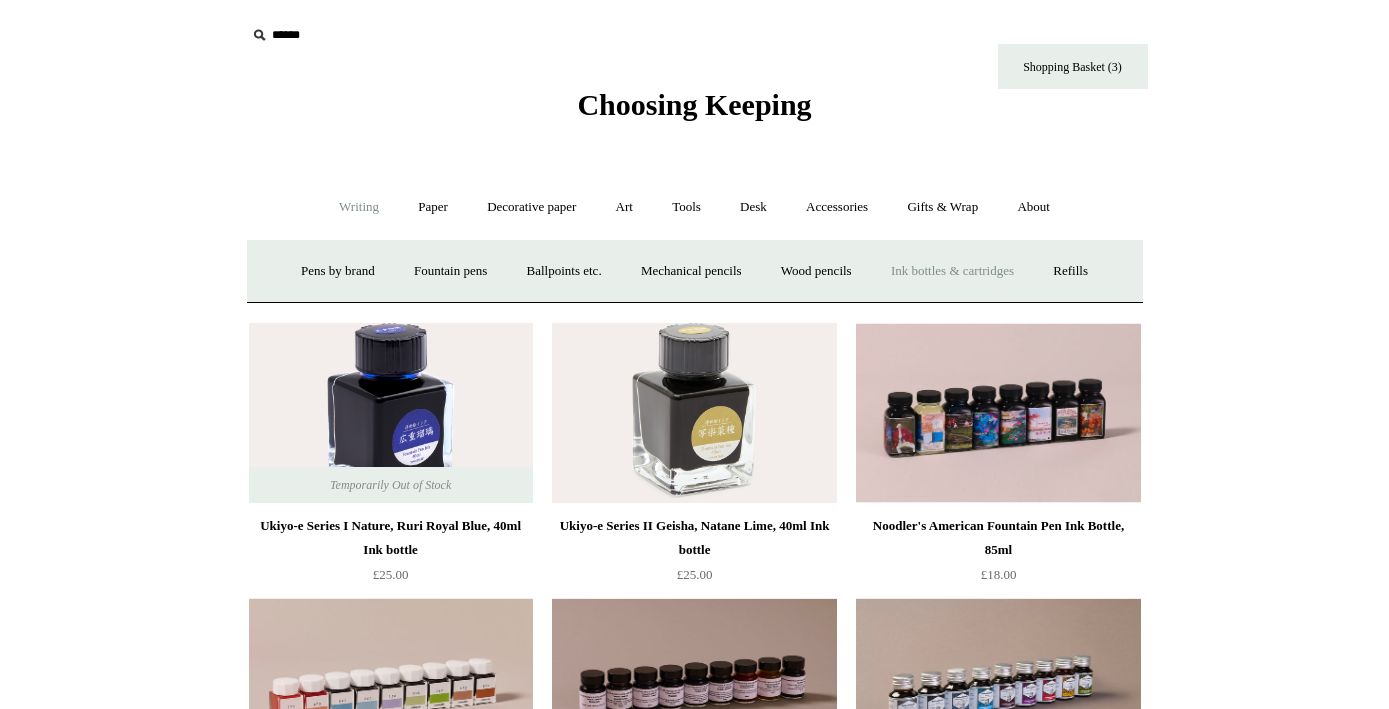 click on "Ink bottles & cartridges +" at bounding box center [952, 271] 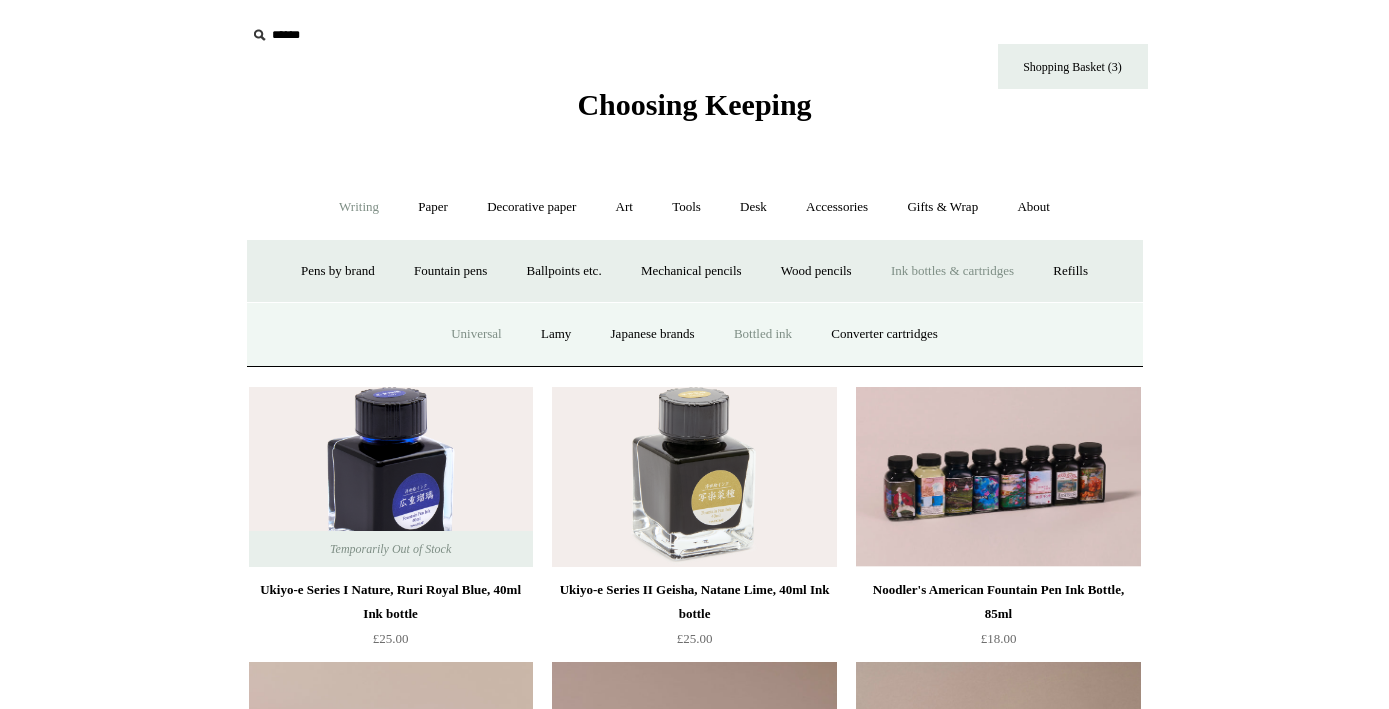 click on "Universal" at bounding box center (476, 334) 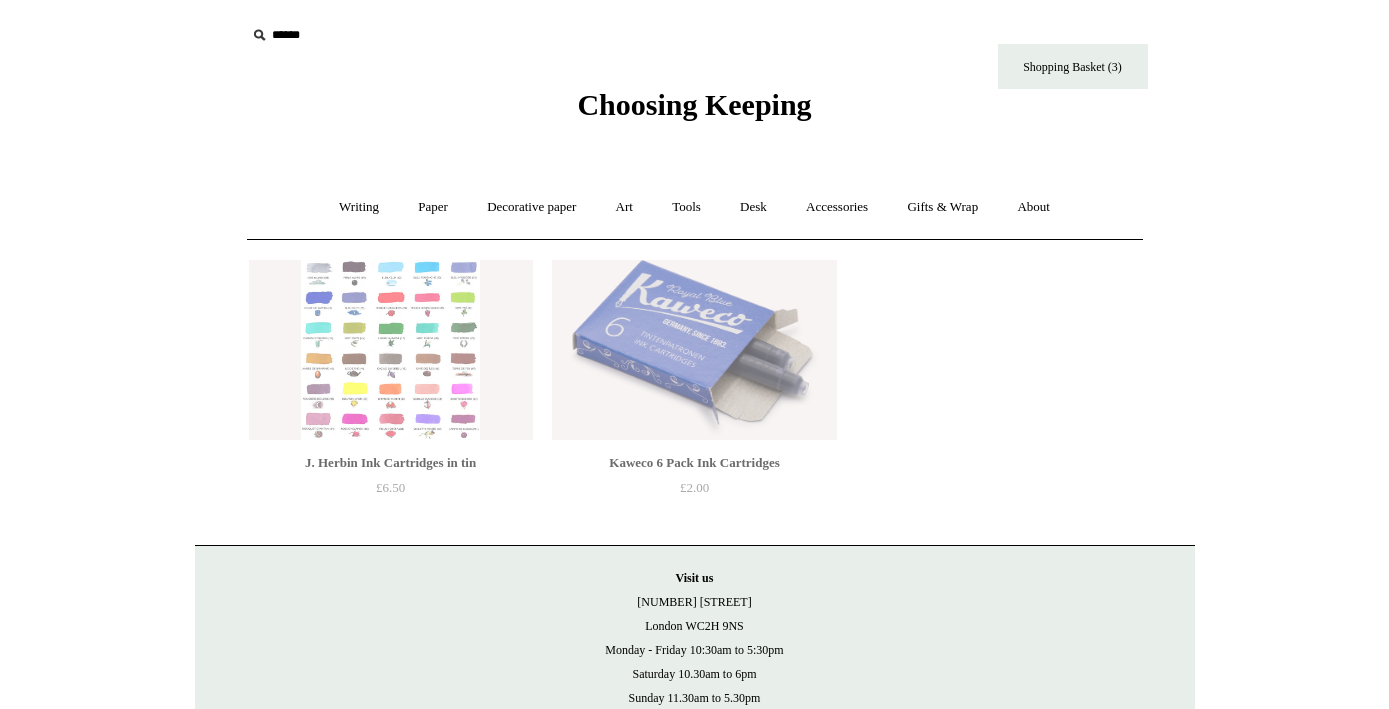 scroll, scrollTop: 0, scrollLeft: 0, axis: both 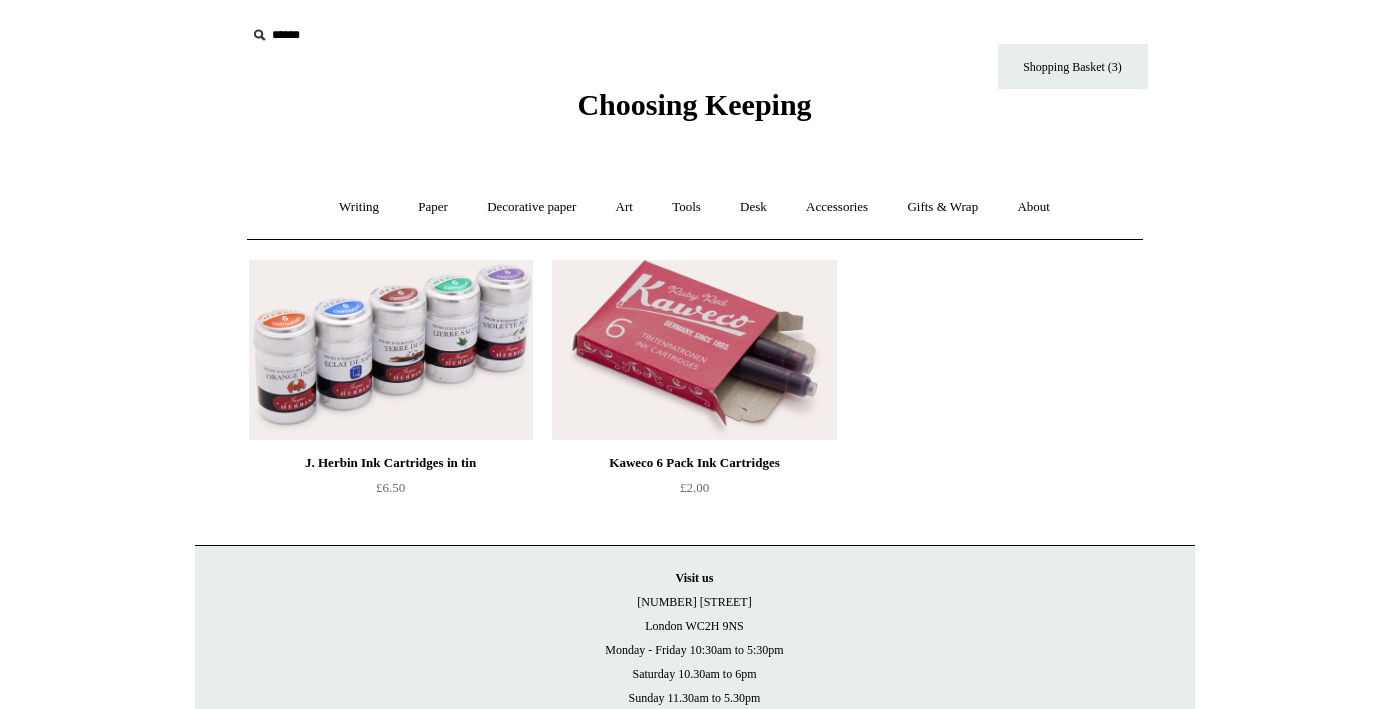 click at bounding box center (694, 350) 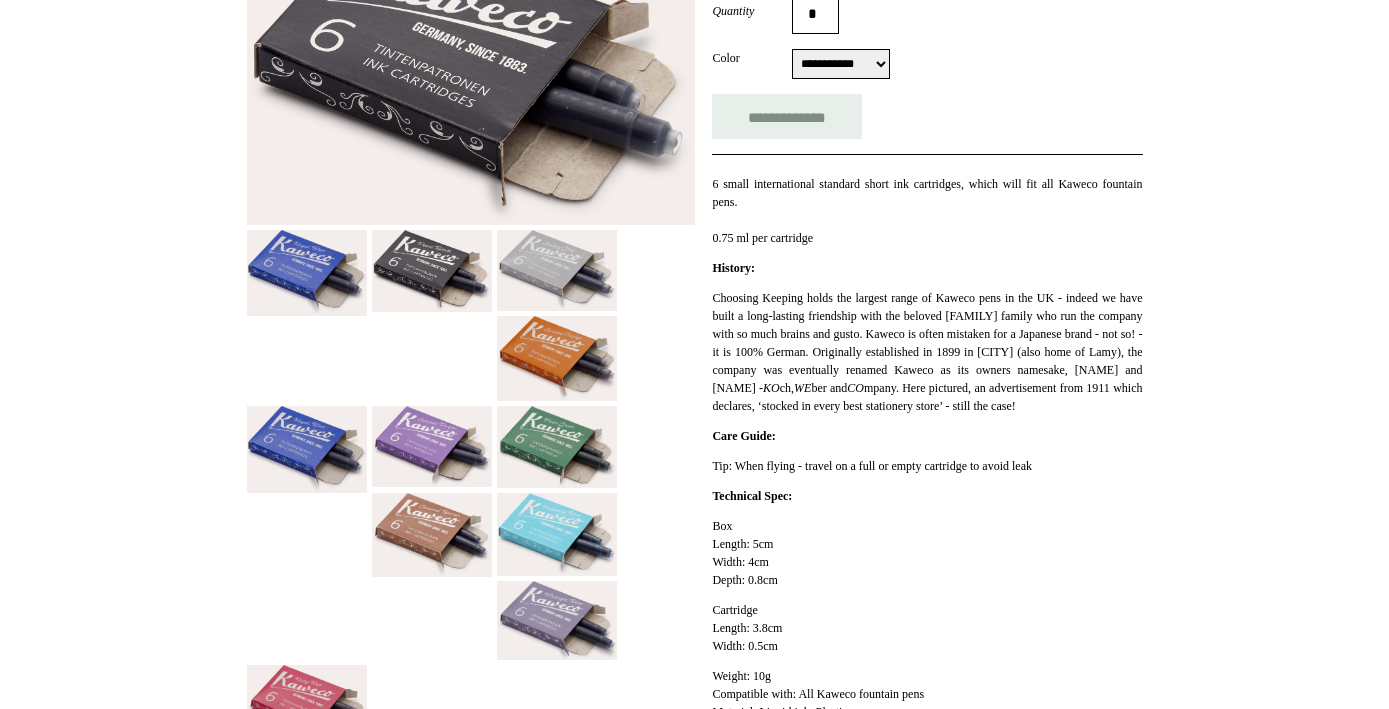 scroll, scrollTop: 412, scrollLeft: 0, axis: vertical 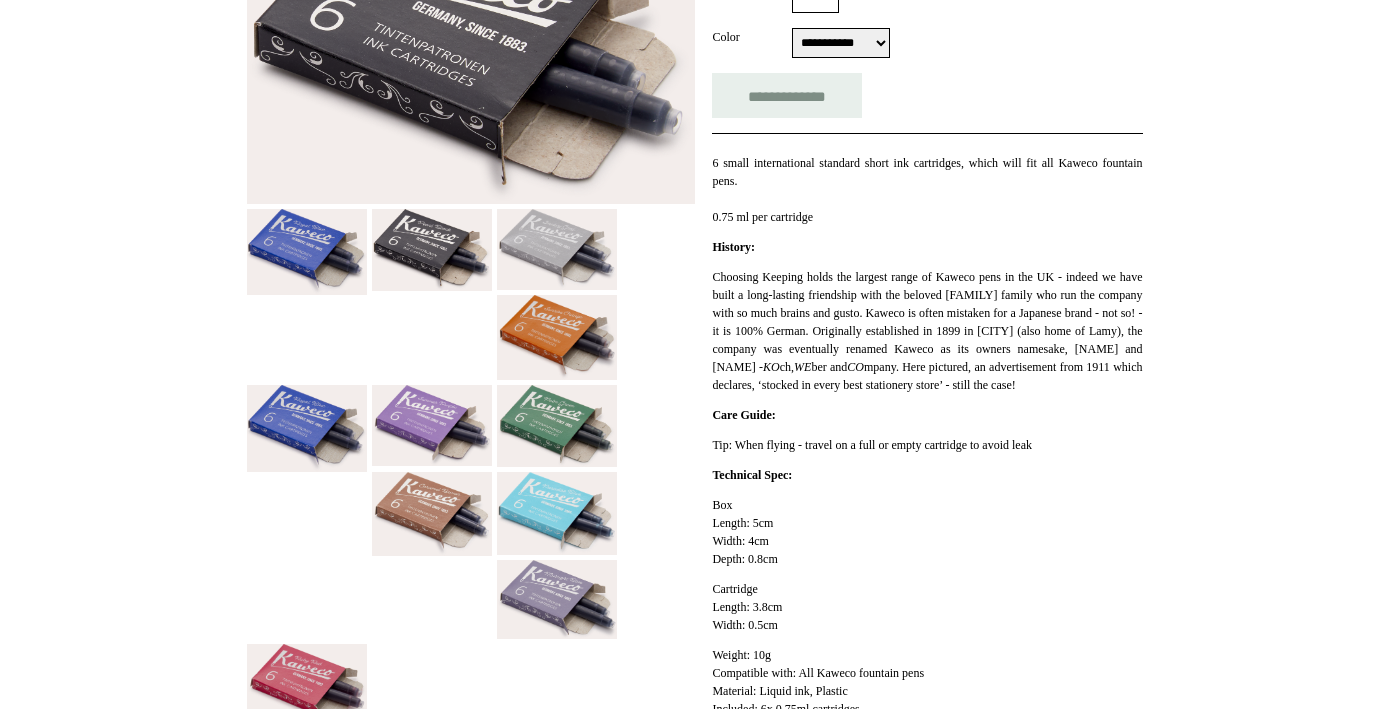 click at bounding box center [557, 426] 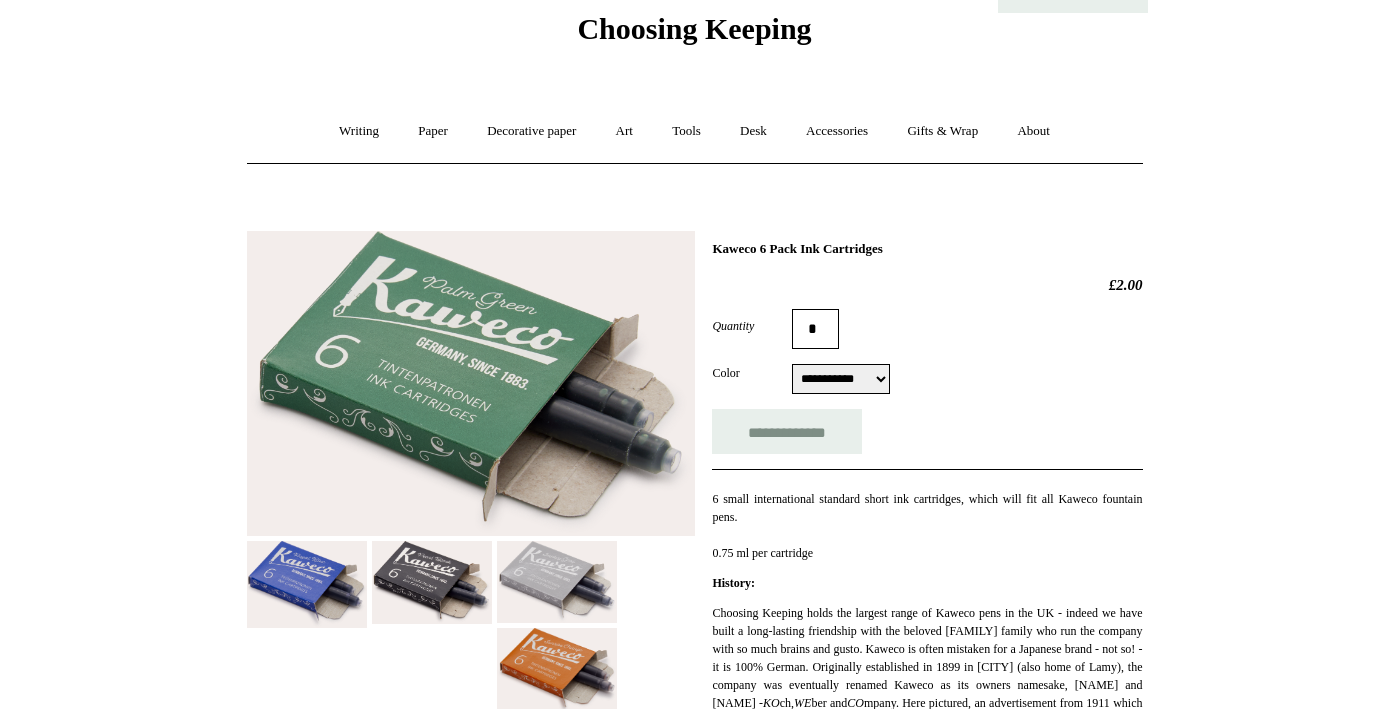 scroll, scrollTop: 46, scrollLeft: 0, axis: vertical 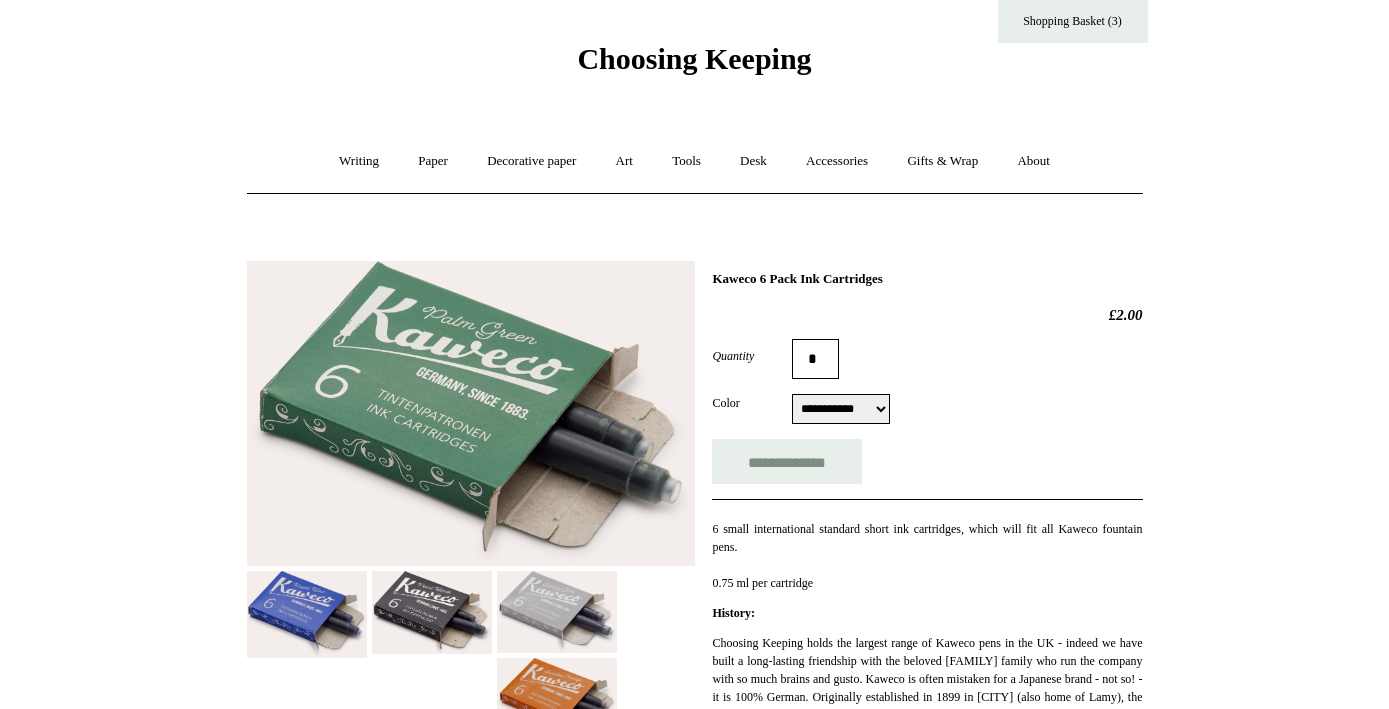 select on "**********" 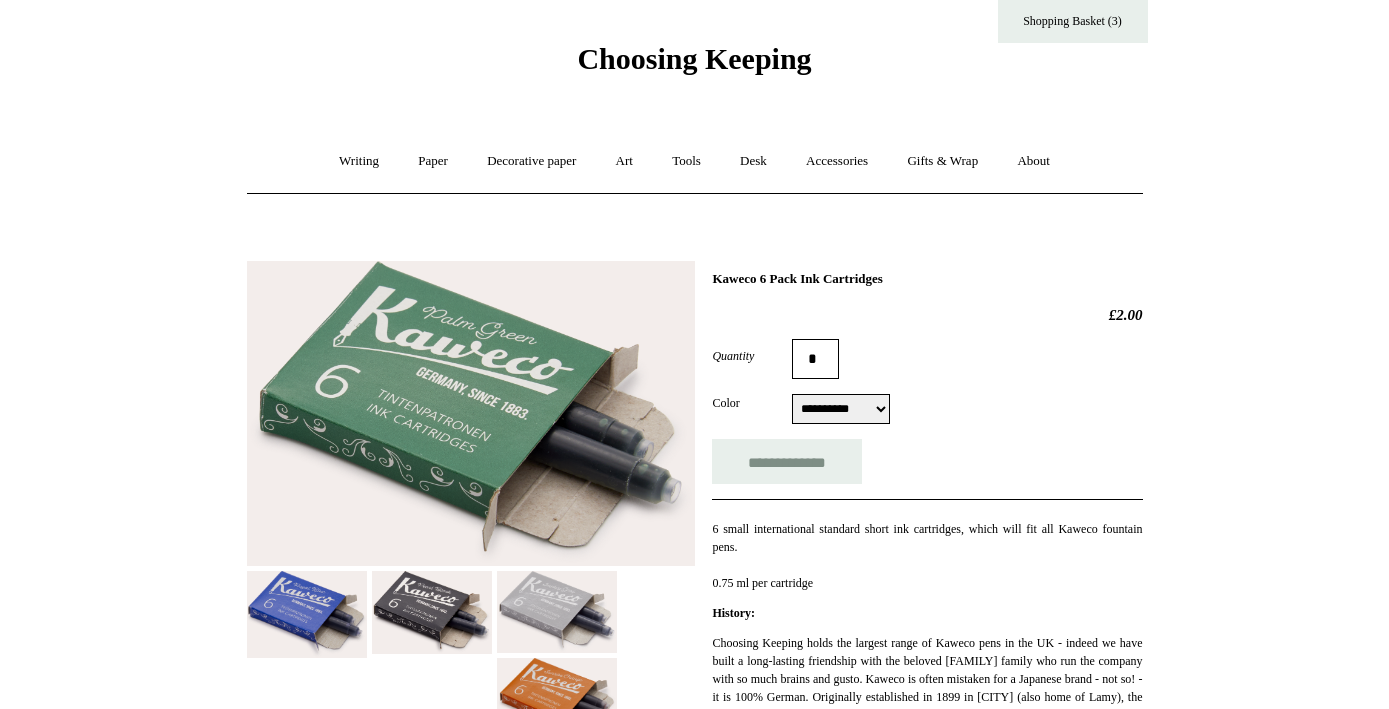 click on "**********" at bounding box center [0, 0] 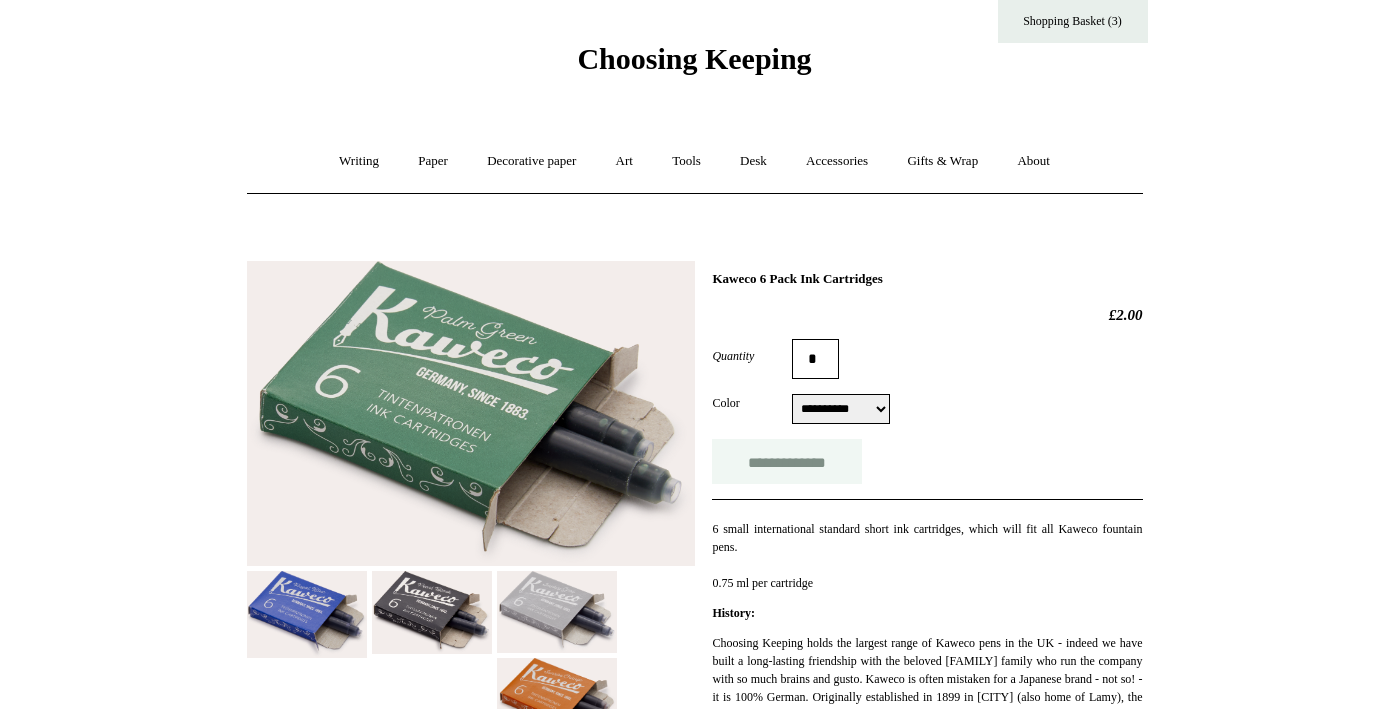 click on "**********" at bounding box center (787, 461) 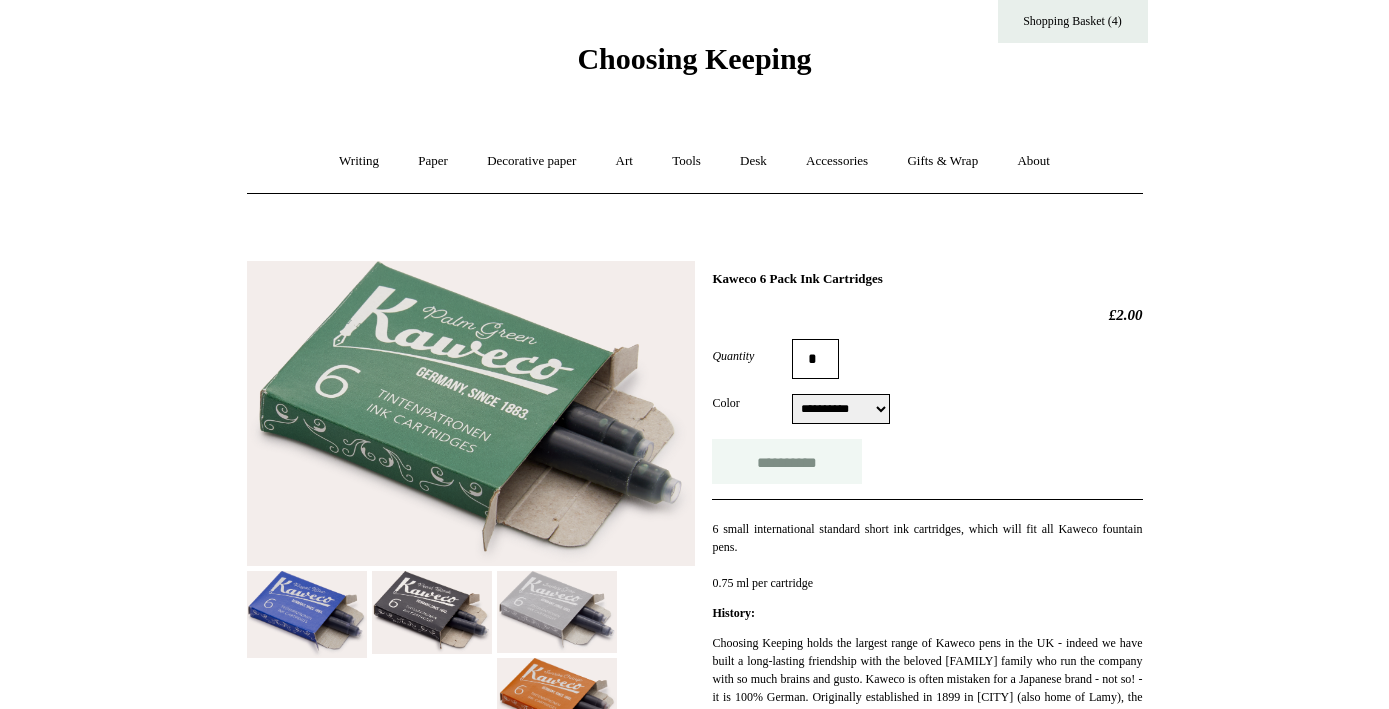 type on "**********" 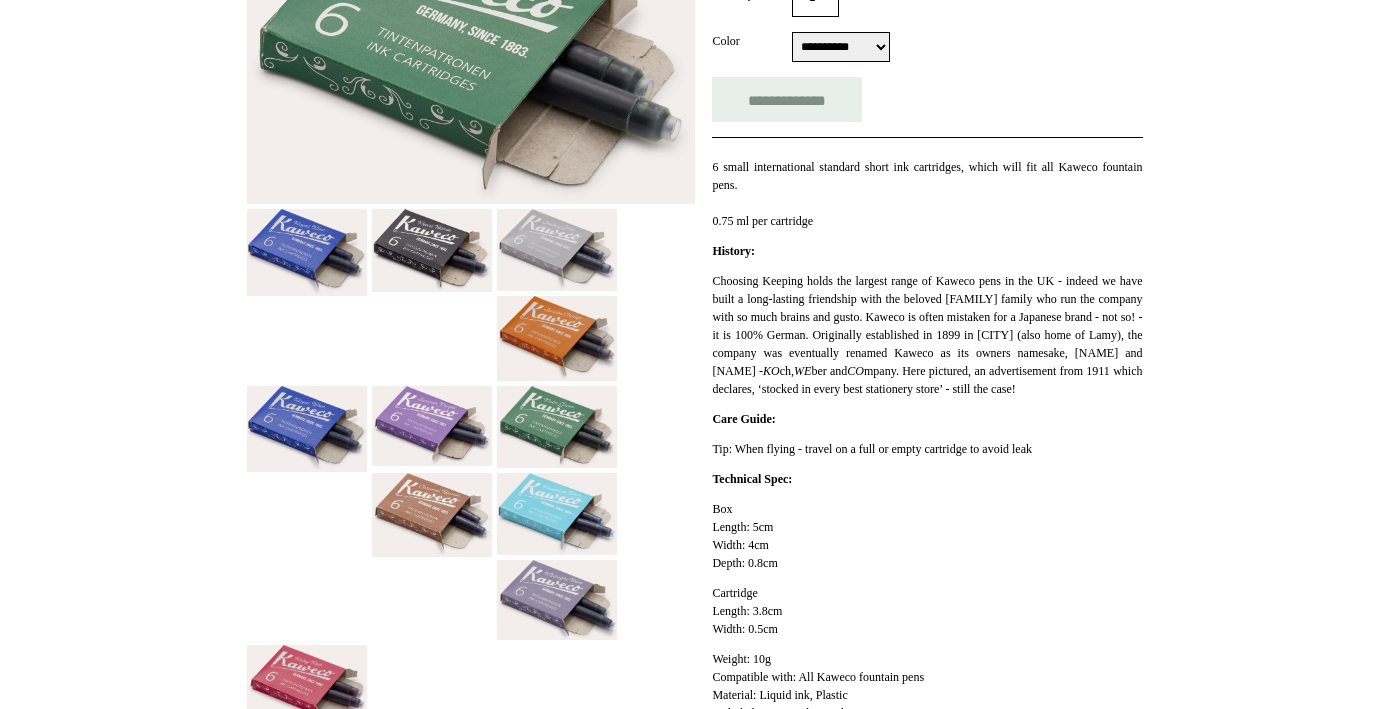 scroll, scrollTop: 0, scrollLeft: 0, axis: both 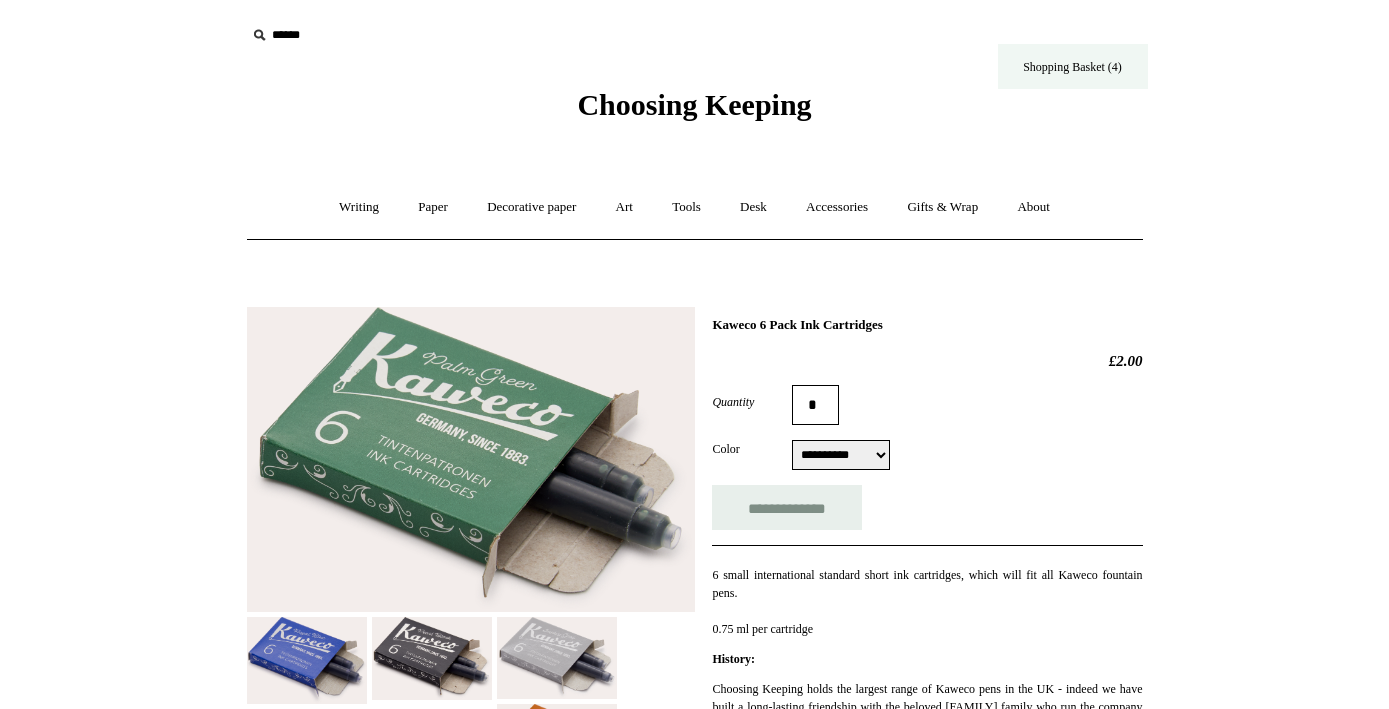 click on "Shopping Basket (4)" at bounding box center (1073, 66) 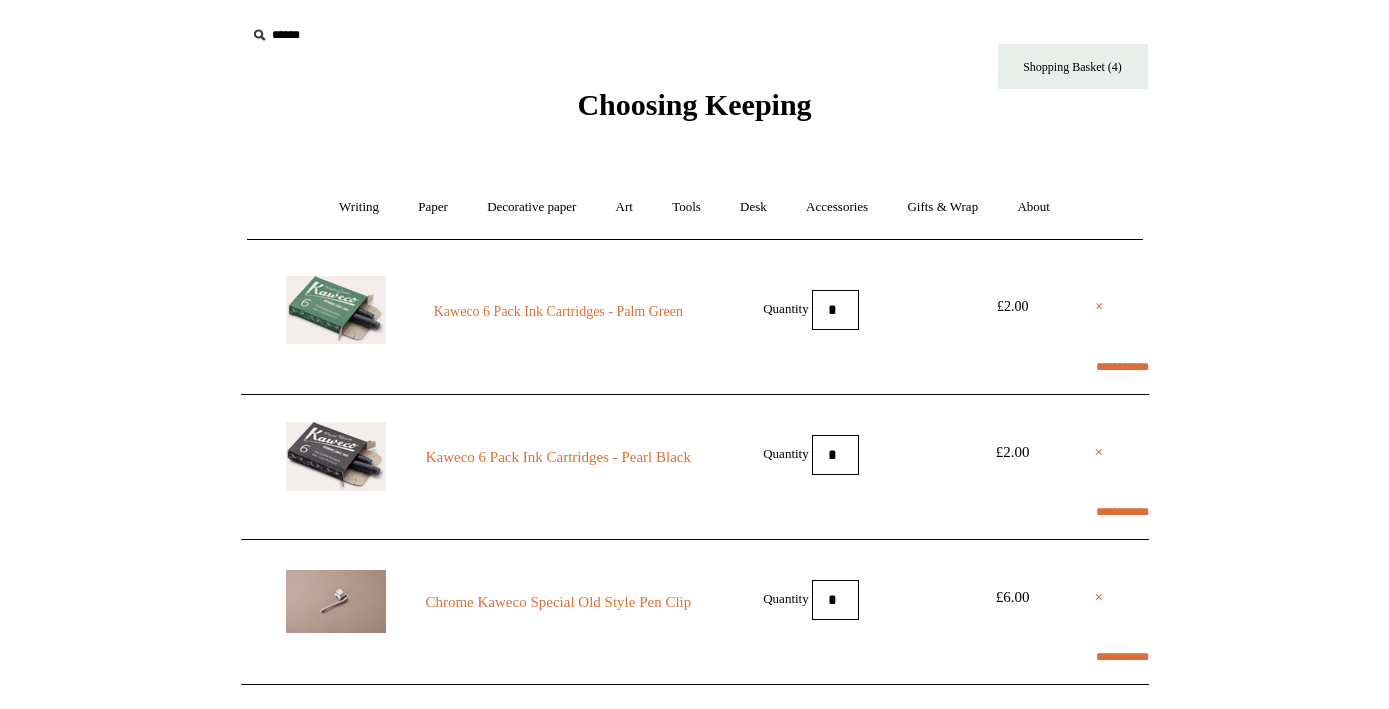 scroll, scrollTop: 0, scrollLeft: 0, axis: both 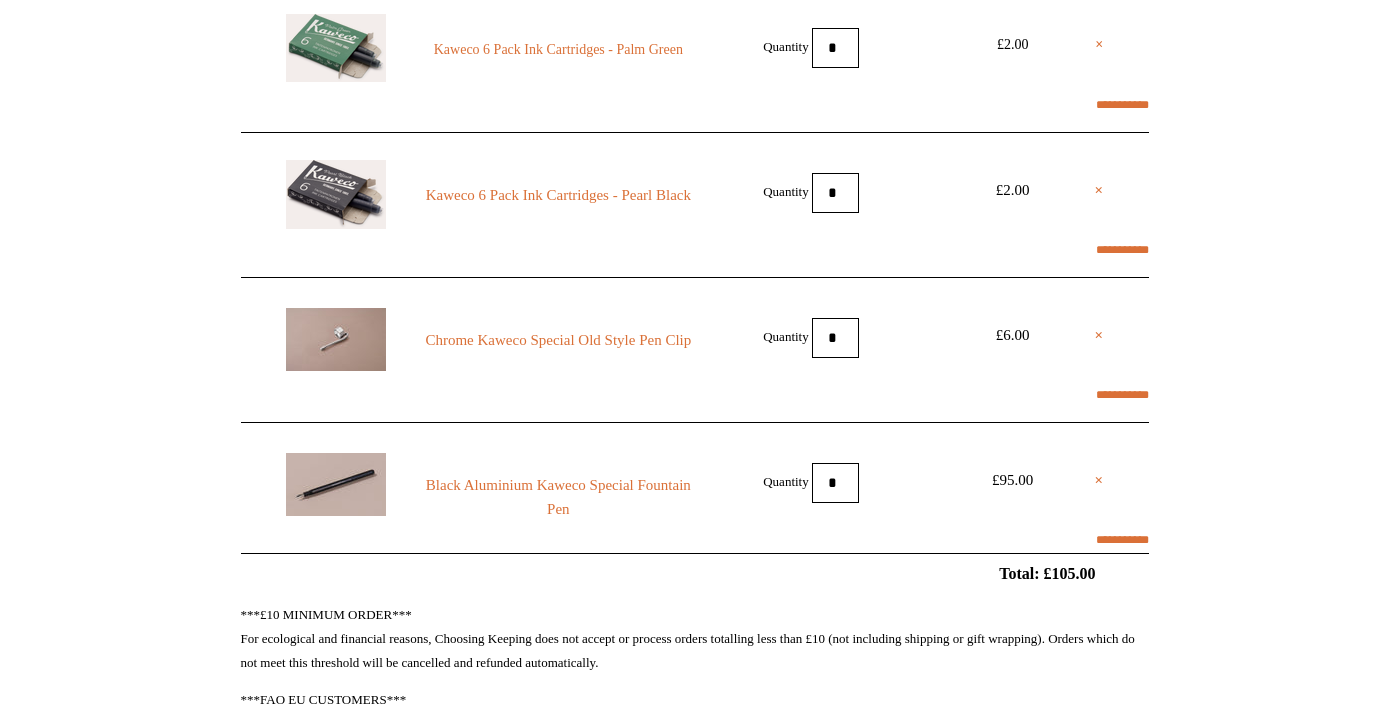 select on "**********" 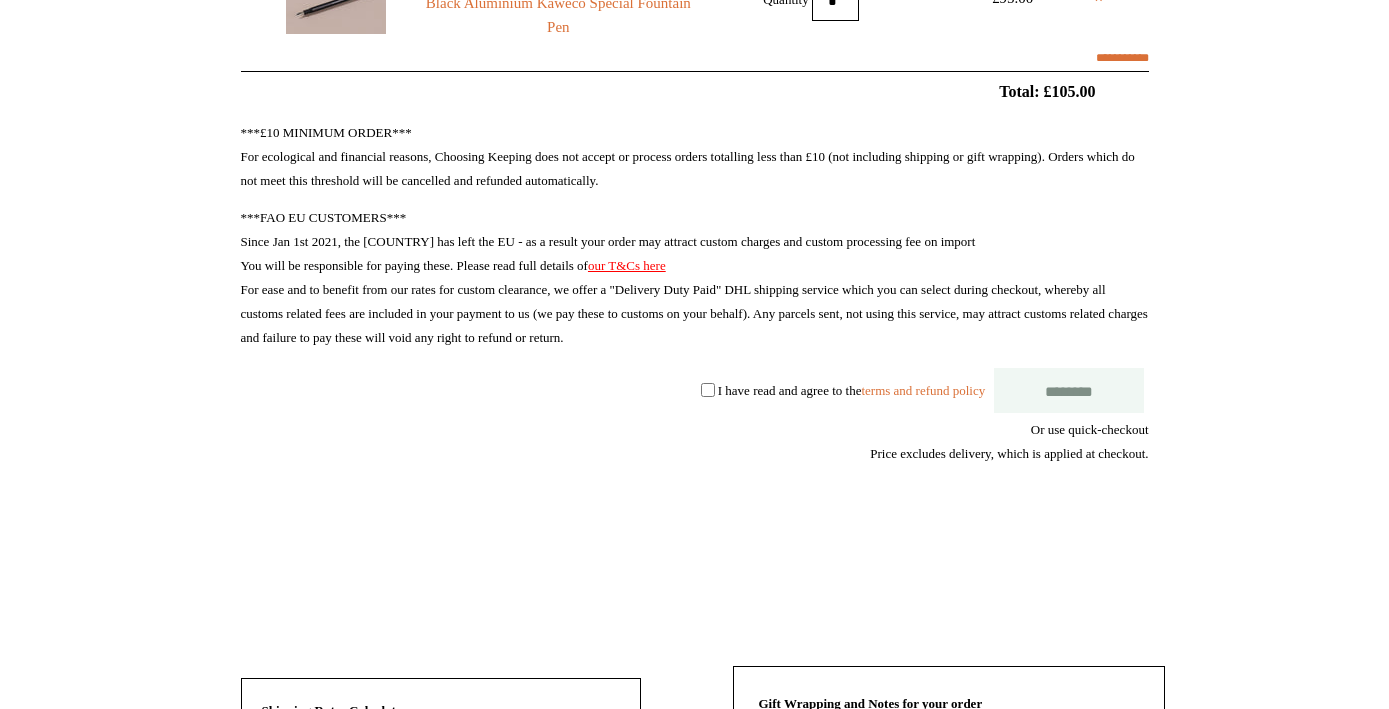 scroll, scrollTop: 745, scrollLeft: 0, axis: vertical 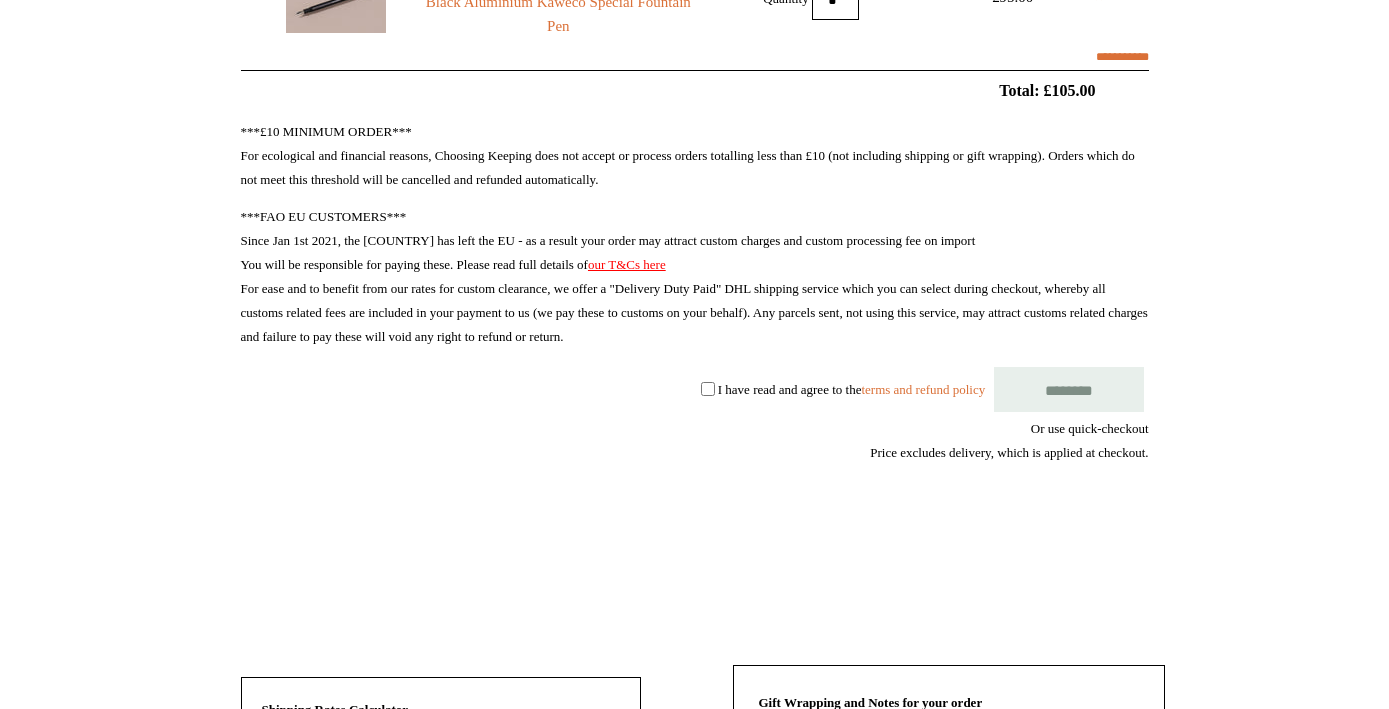 click on "********" at bounding box center (1069, 389) 